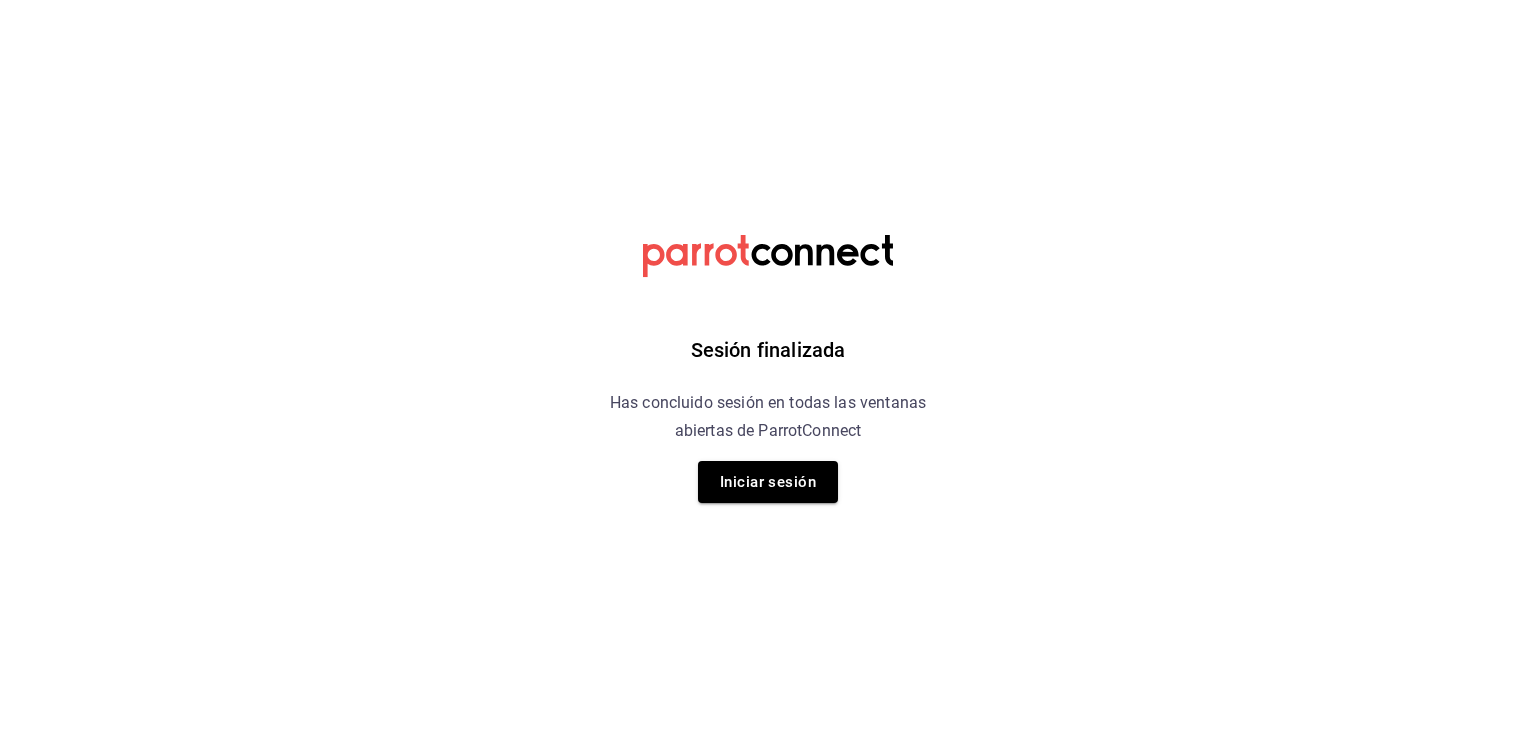 scroll, scrollTop: 0, scrollLeft: 0, axis: both 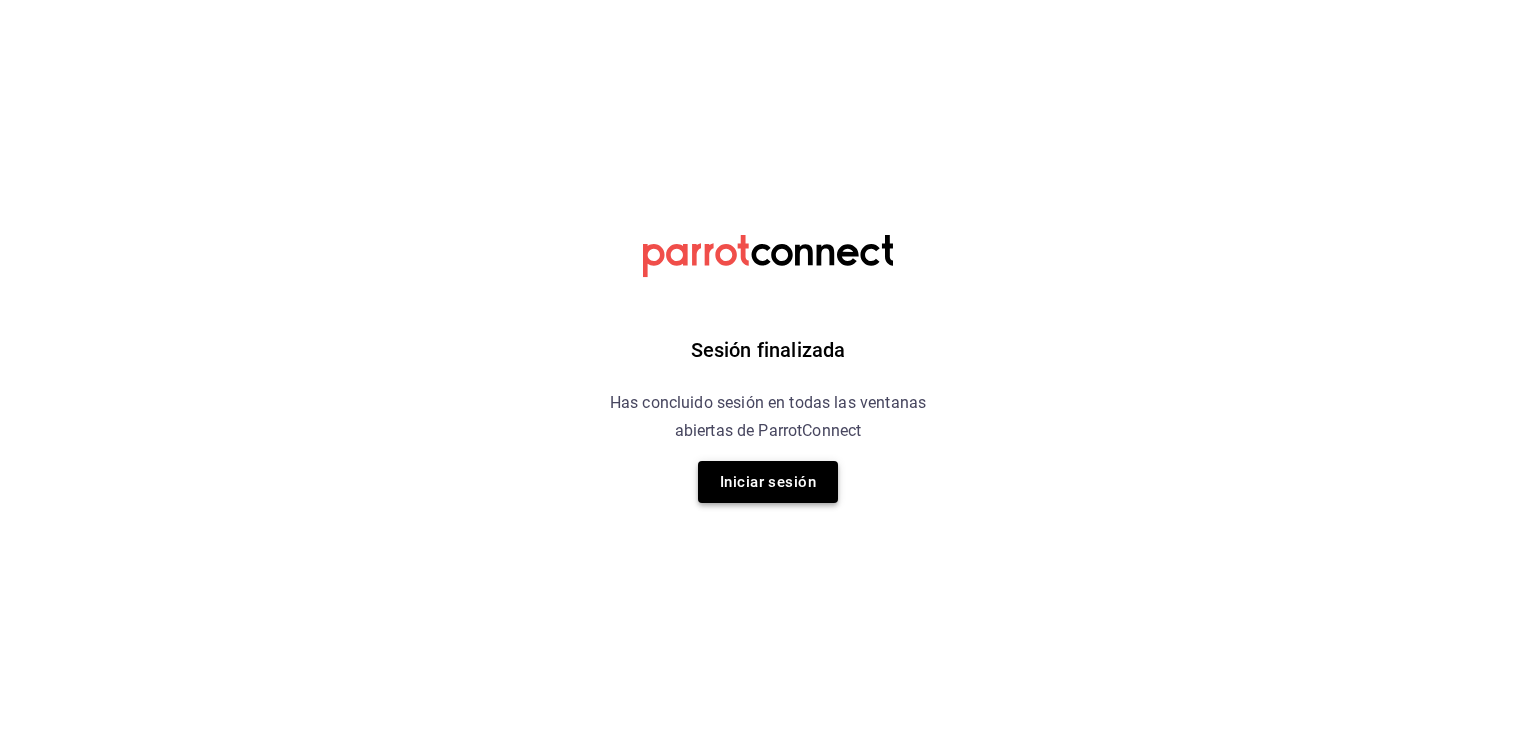 click on "Iniciar sesión" at bounding box center (768, 482) 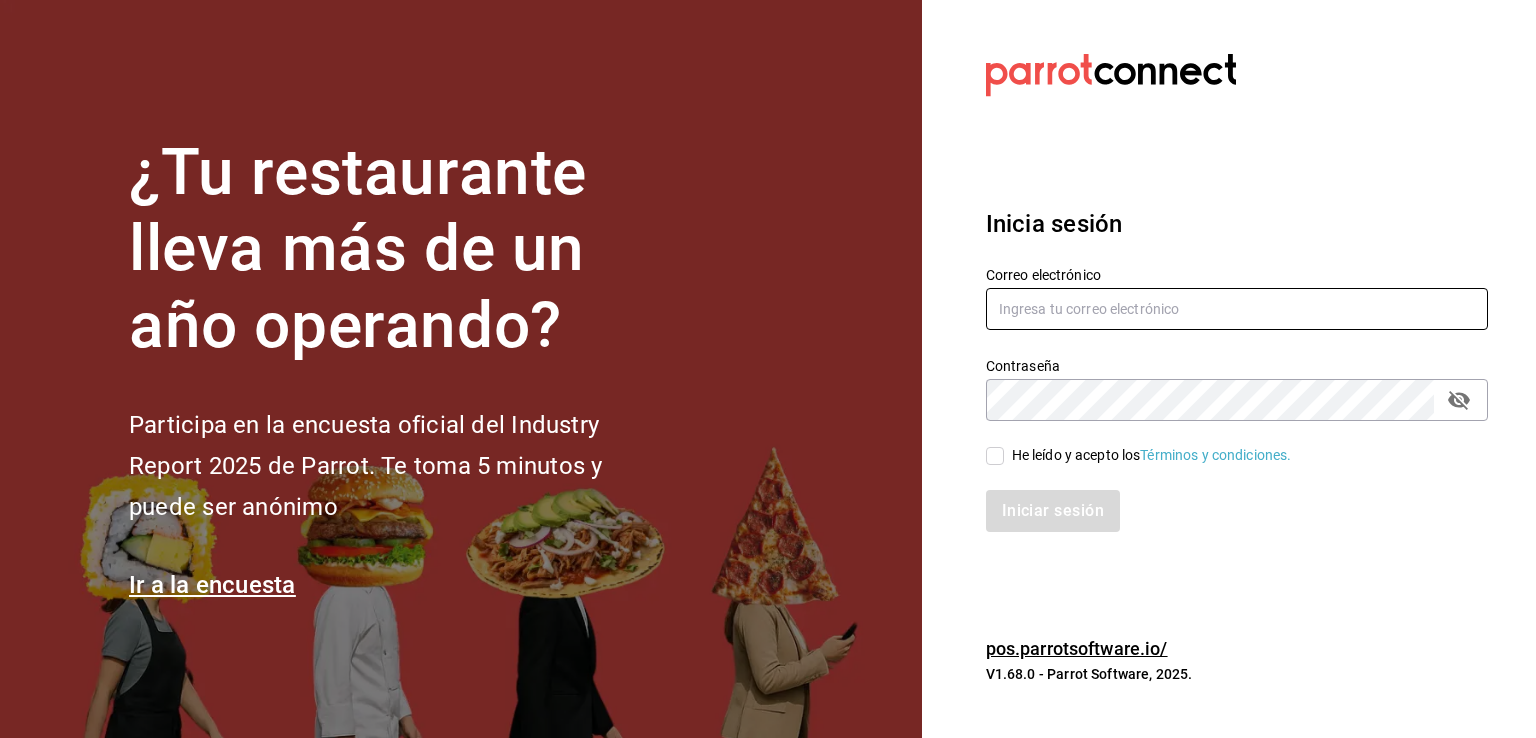 type on "[EMAIL]" 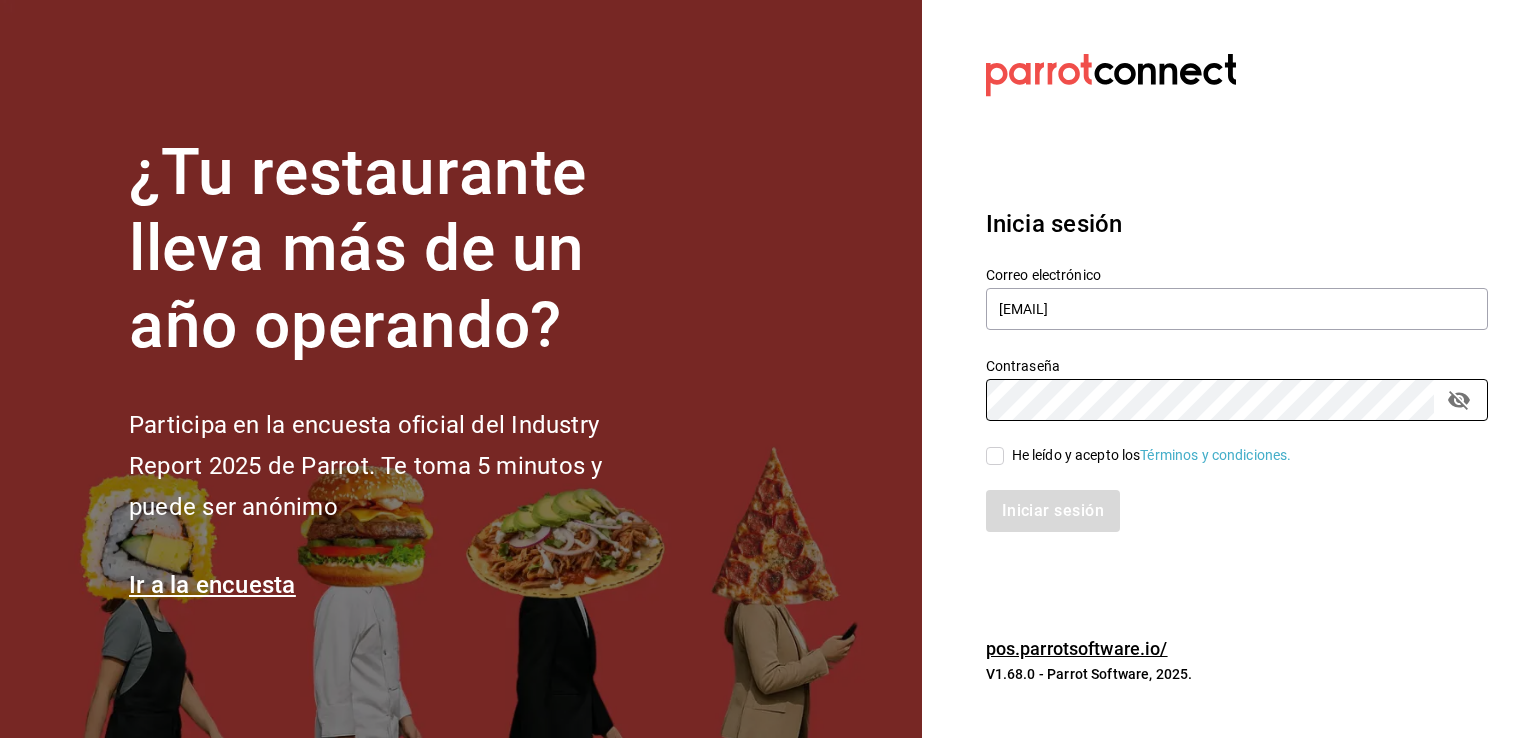 click on "He leído y acepto los  Términos y condiciones." at bounding box center [995, 456] 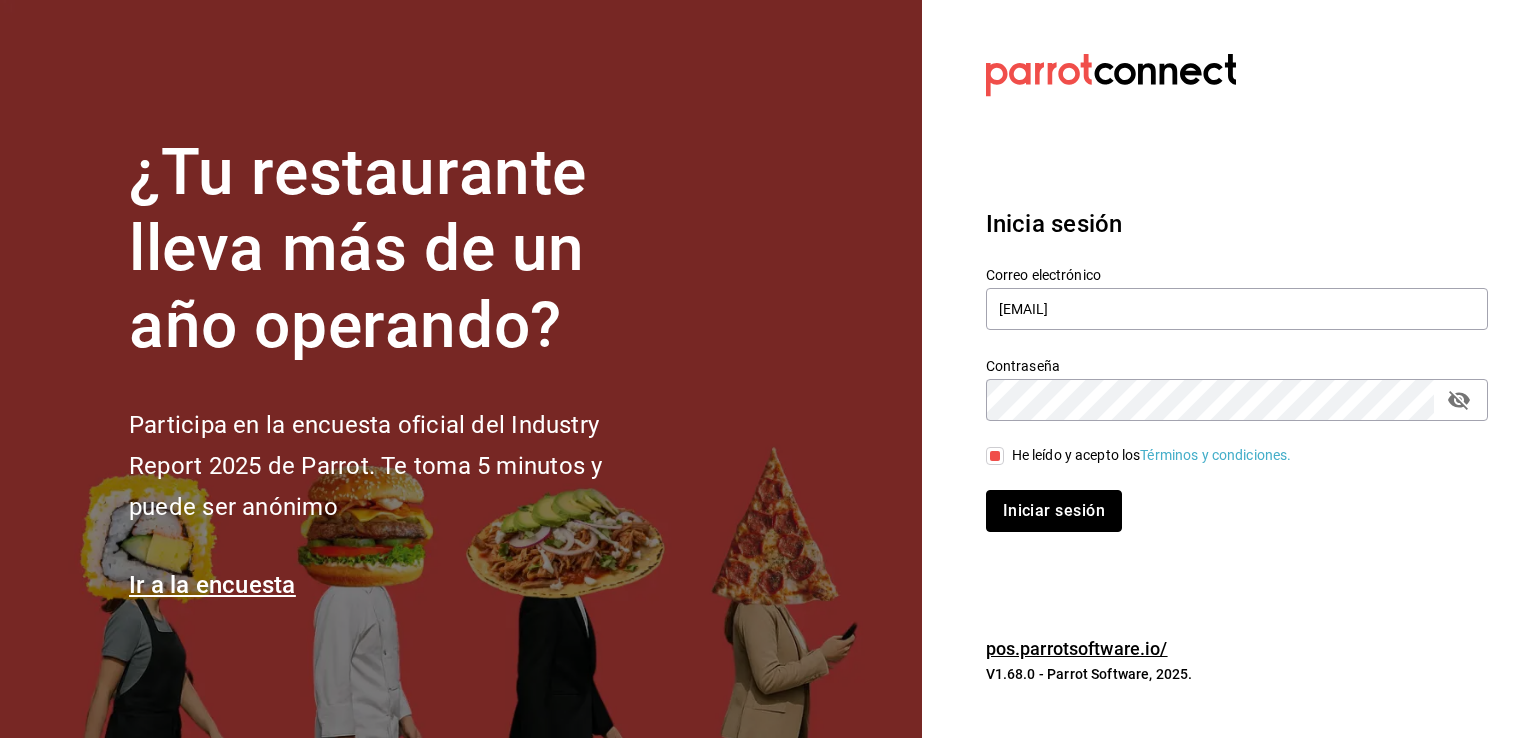 click on "Iniciar sesión" at bounding box center [1054, 511] 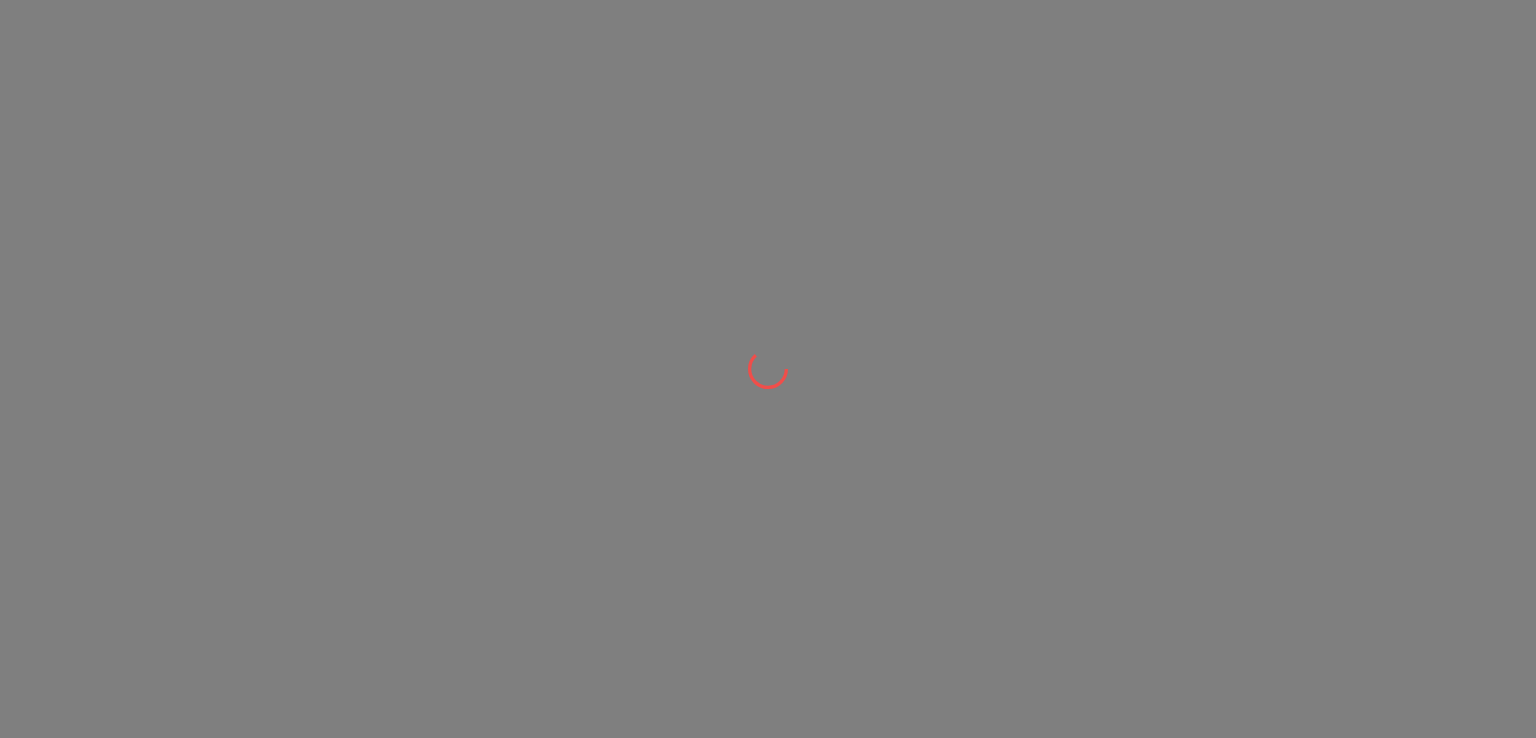 scroll, scrollTop: 0, scrollLeft: 0, axis: both 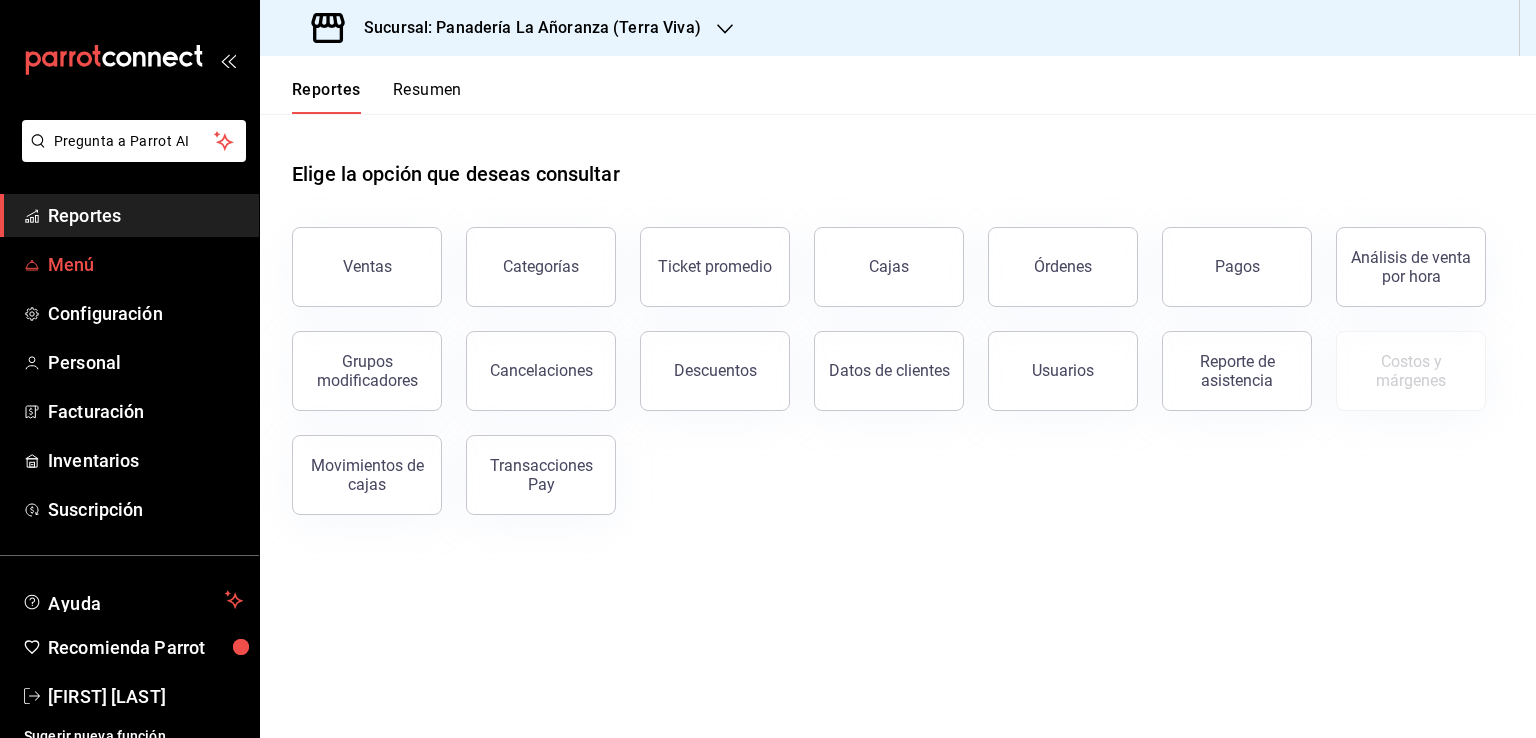 click on "Menú" at bounding box center (145, 264) 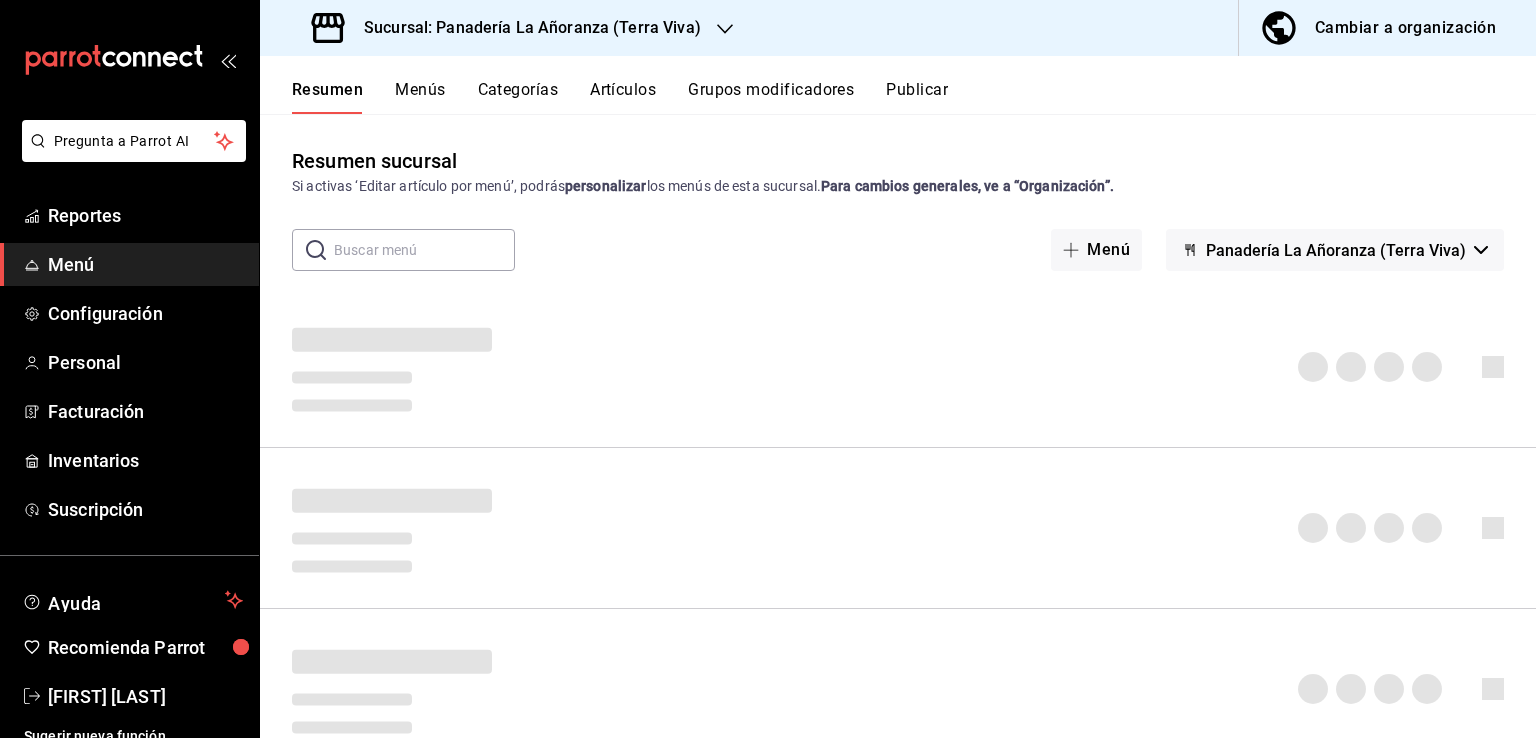 click on "Categorías" at bounding box center (518, 97) 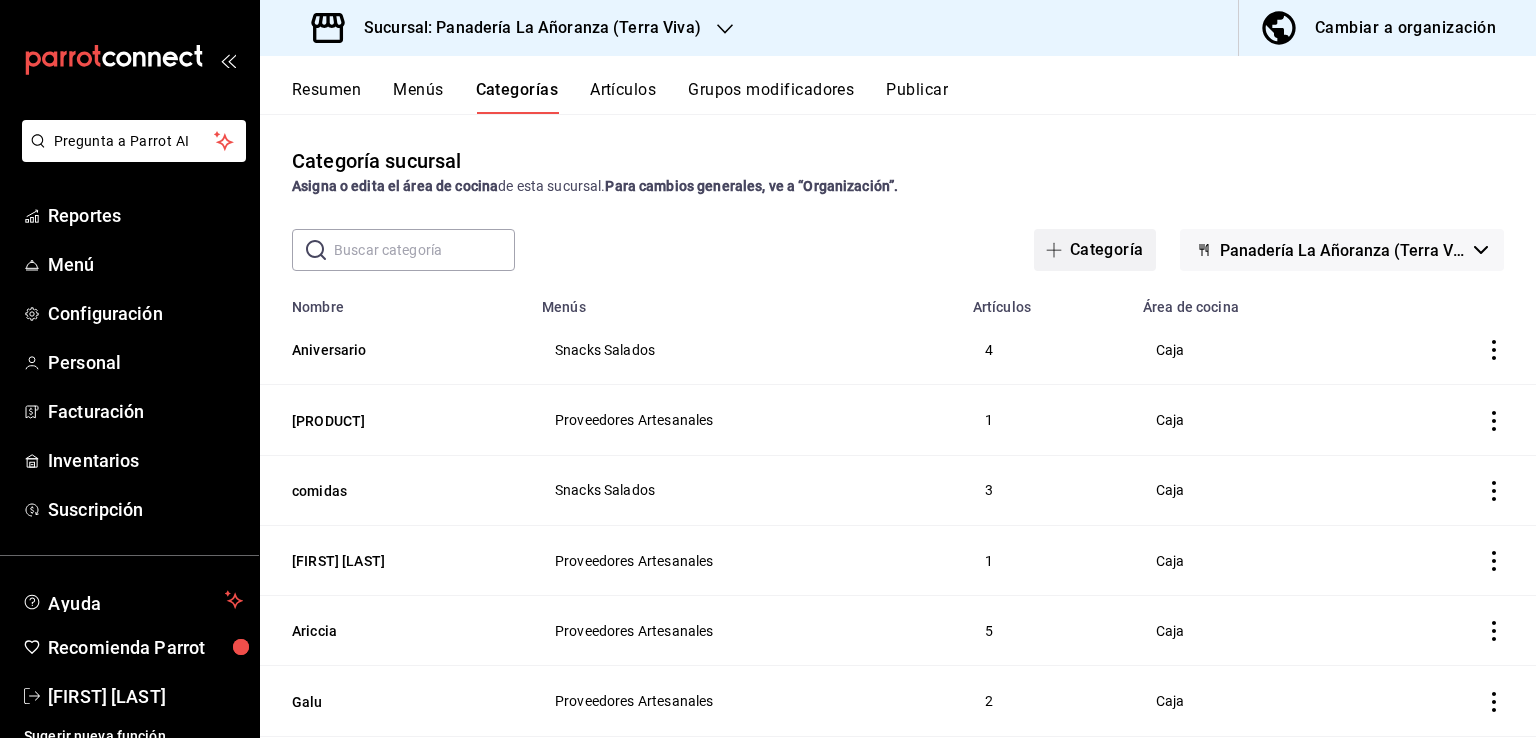 click on "Categoría" at bounding box center [1095, 250] 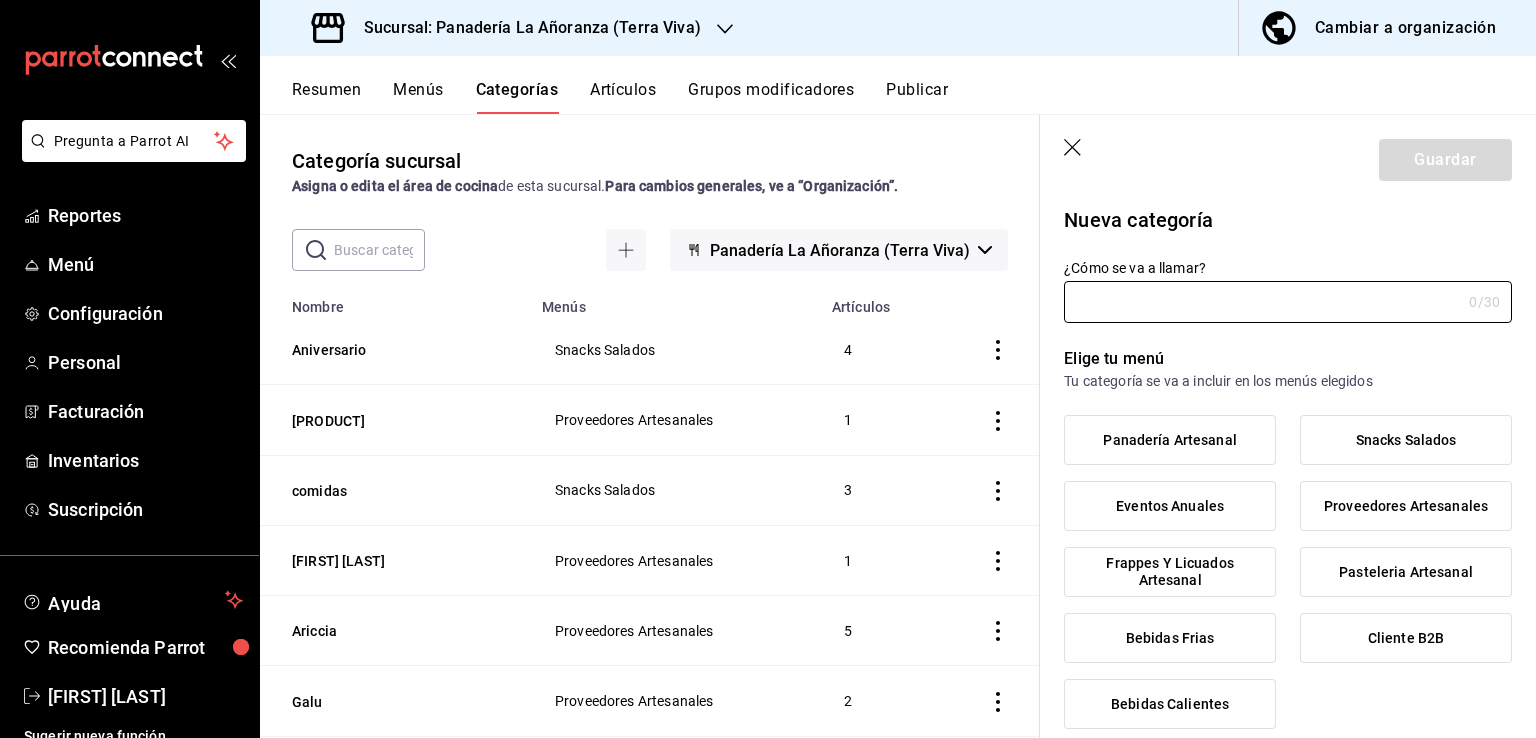 type on "b" 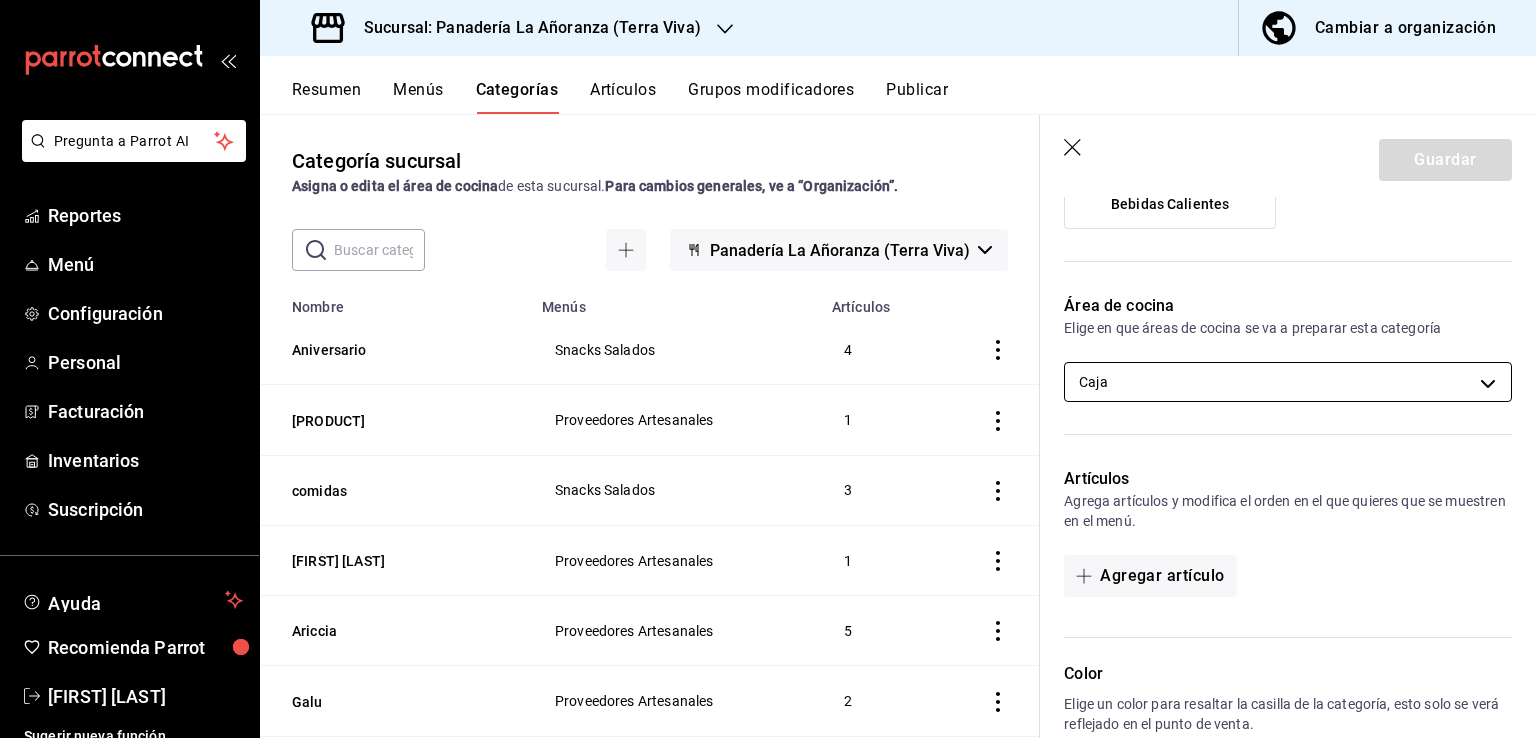 scroll, scrollTop: 600, scrollLeft: 0, axis: vertical 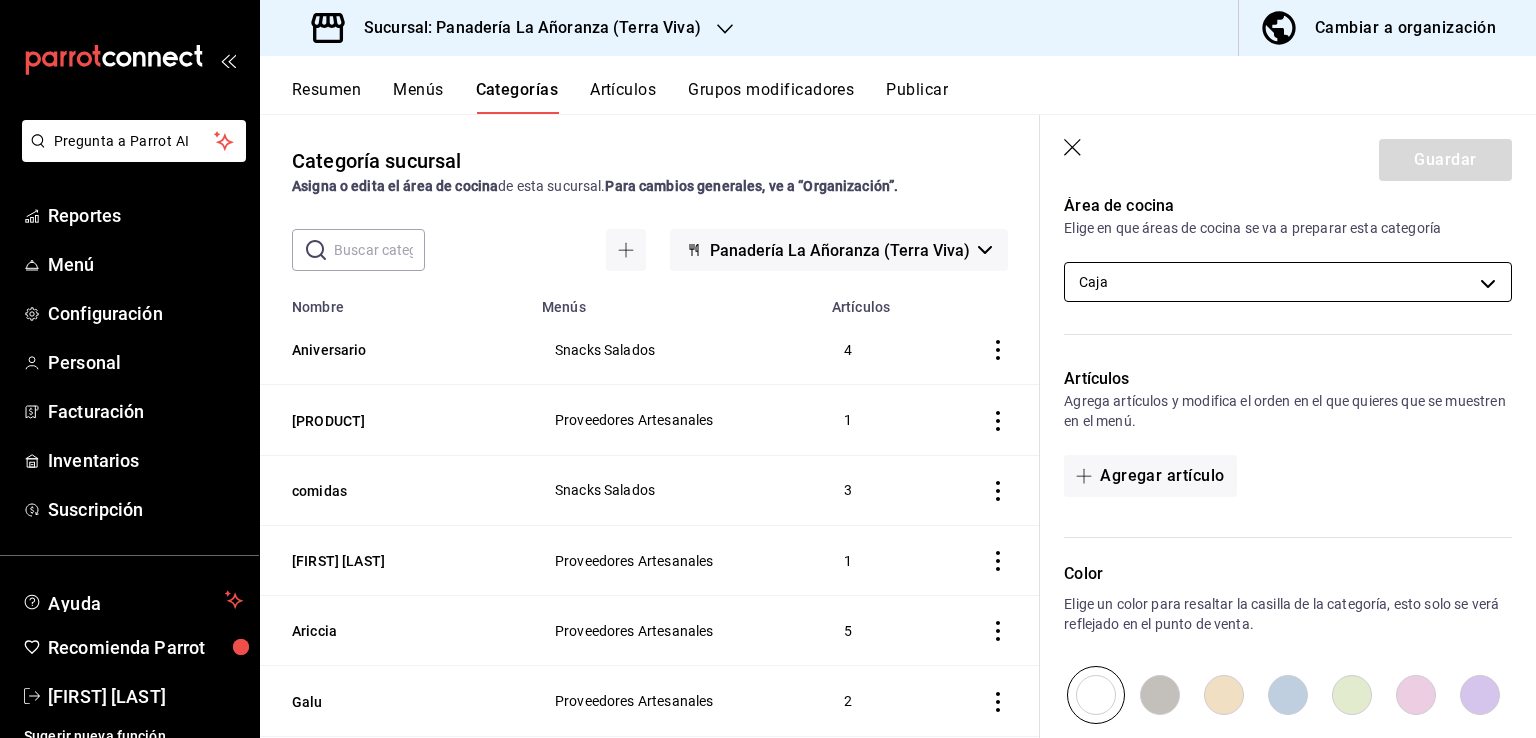 type on "[PRODUCT_NAME]" 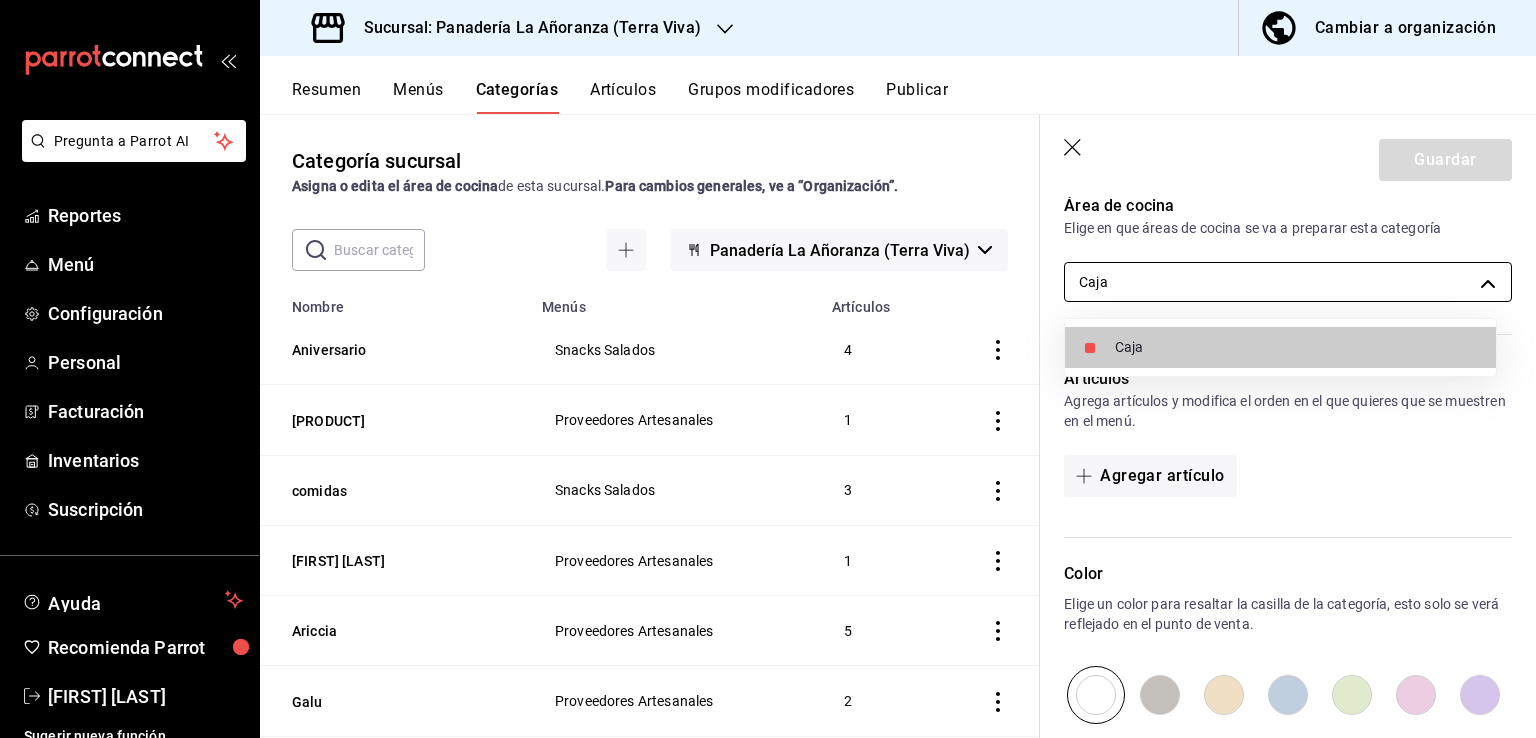 click on "Pregunta a Parrot AI Reportes   Menú   Configuración   Personal   Facturación   Inventarios   Suscripción   Ayuda Recomienda Parrot   Bernd Kienle   Sugerir nueva función   Sucursal: Panadería La Añoranza (Terra Viva) Cambiar a organización Resumen Menús Categorías Artículos Grupos modificadores Publicar Categoría sucursal Asigna o edita el área de cocina  de esta sucursal.  Para cambios generales, ve a “Organización”. ​ ​ Panadería La Añoranza (Terra Viva) Nombre Menús Artículos Aniversario Snacks Salados 4 Circuletas Proveedores Artesanales 1 comidas Snacks Salados 3 santa habanera Proveedores Artesanales 1 Ariccia Proveedores Artesanales 5 Galu Proveedores Artesanales 2 Mimetate Proveedores Artesanales 15 SantasSemillas Proveedores Artesanales 7 SerenaMorena Proveedores Artesanales 3 TereCo Proveedores Artesanales 2 Moma Proveedores Artesanales 13 FlordeCocina Proveedores Artesanales 1 MeekMiel Proveedores Artesanales 1 Tortillas y Croquetas Snacks Salados 5 Pasteleria Artesanal 9" at bounding box center [768, 369] 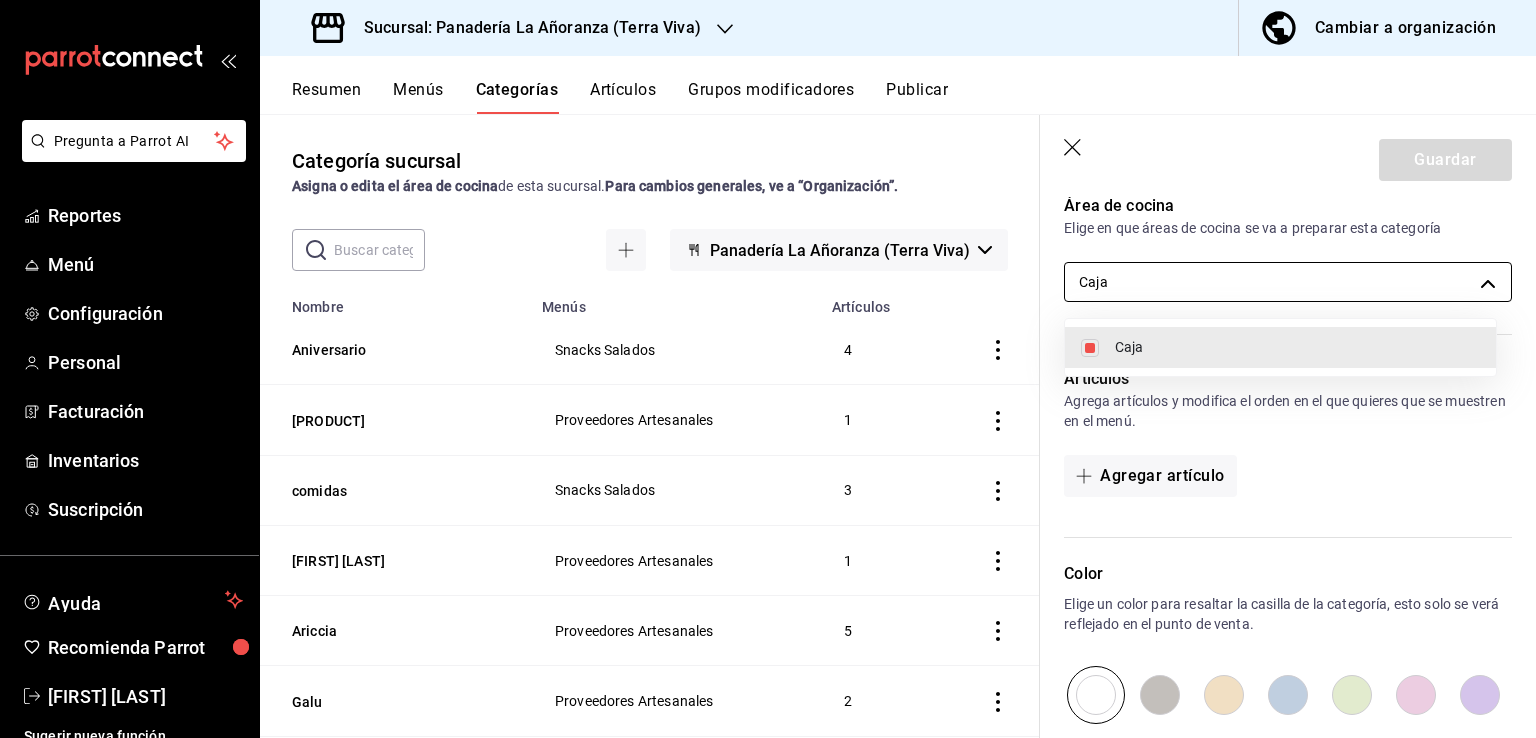 click at bounding box center [768, 369] 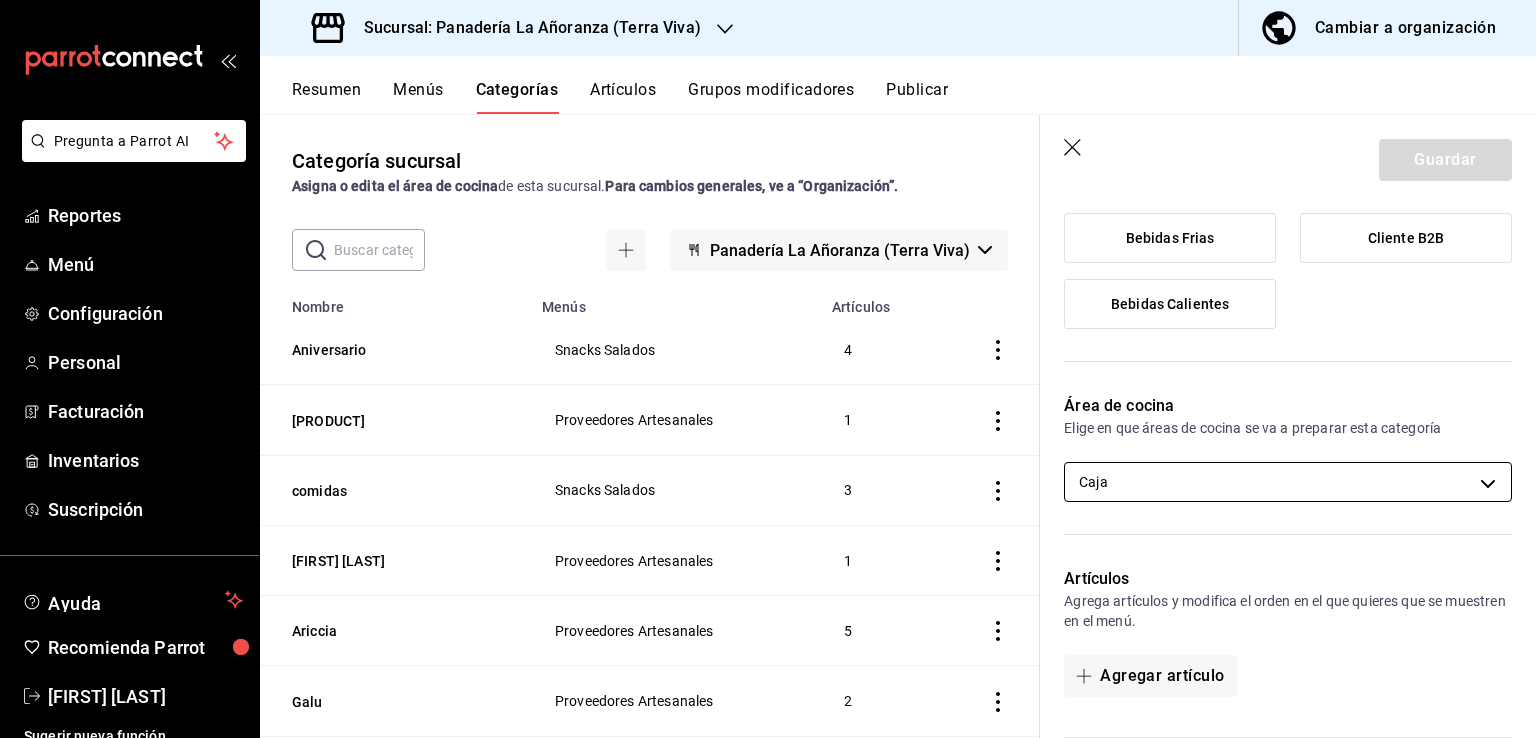 scroll, scrollTop: 0, scrollLeft: 0, axis: both 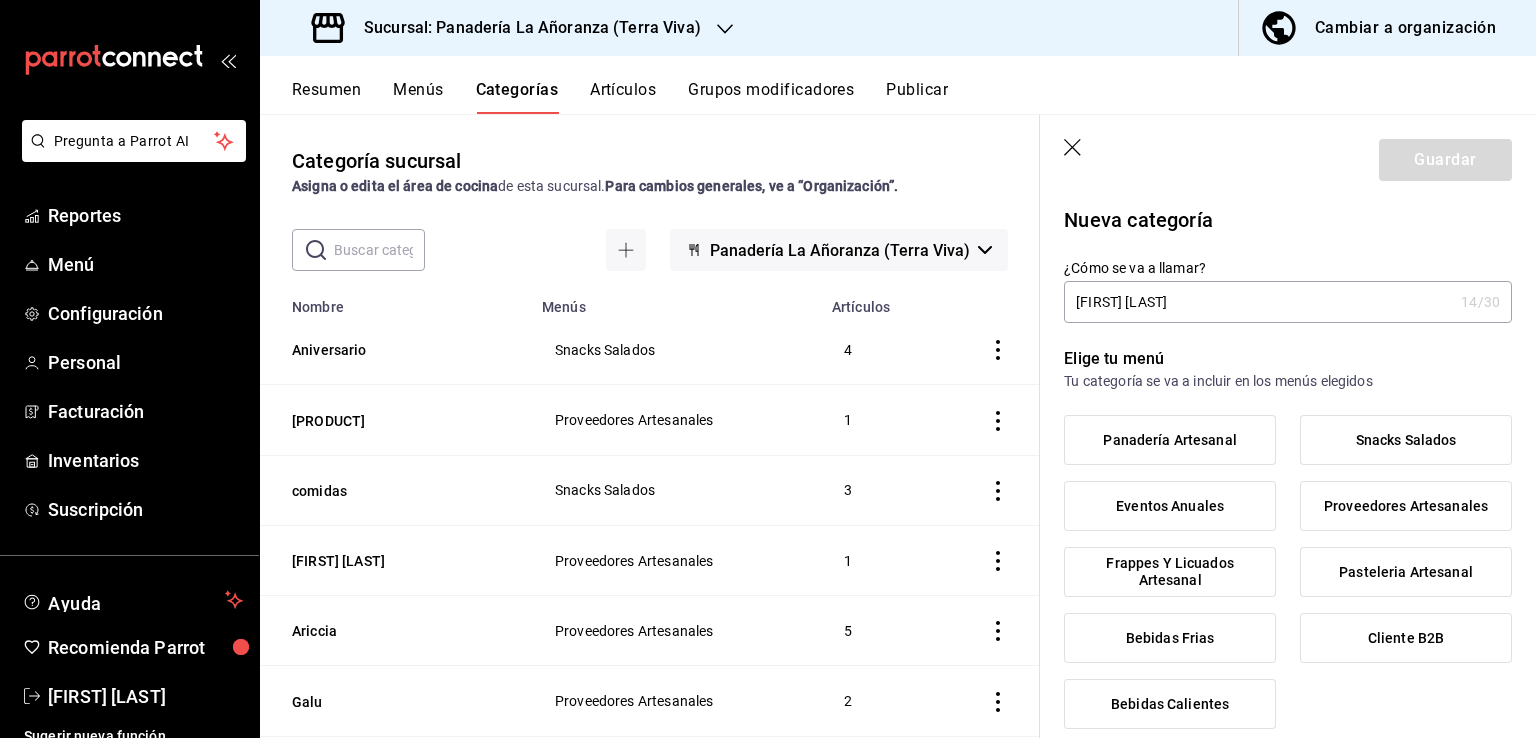 click on "Guardar" at bounding box center [1445, 160] 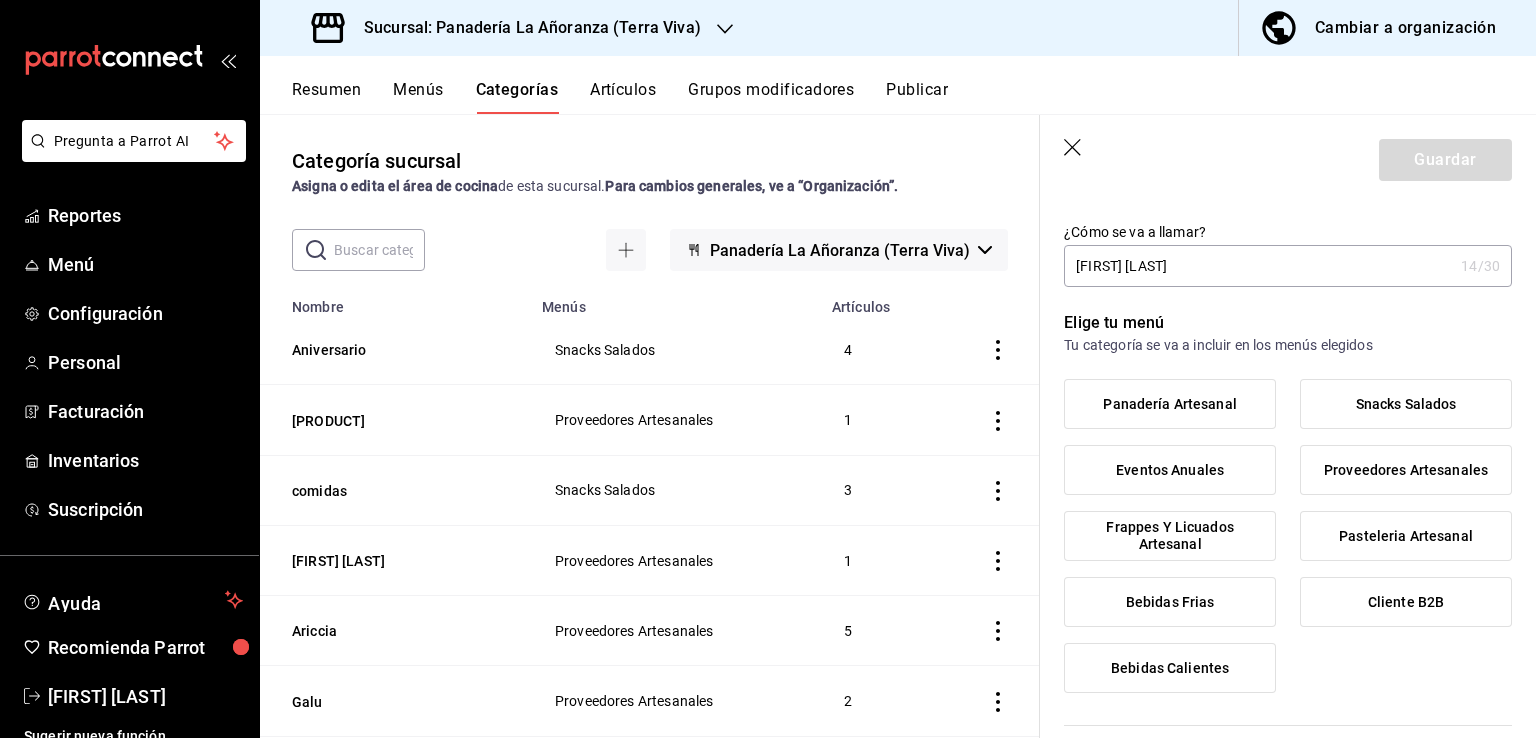 scroll, scrollTop: 100, scrollLeft: 0, axis: vertical 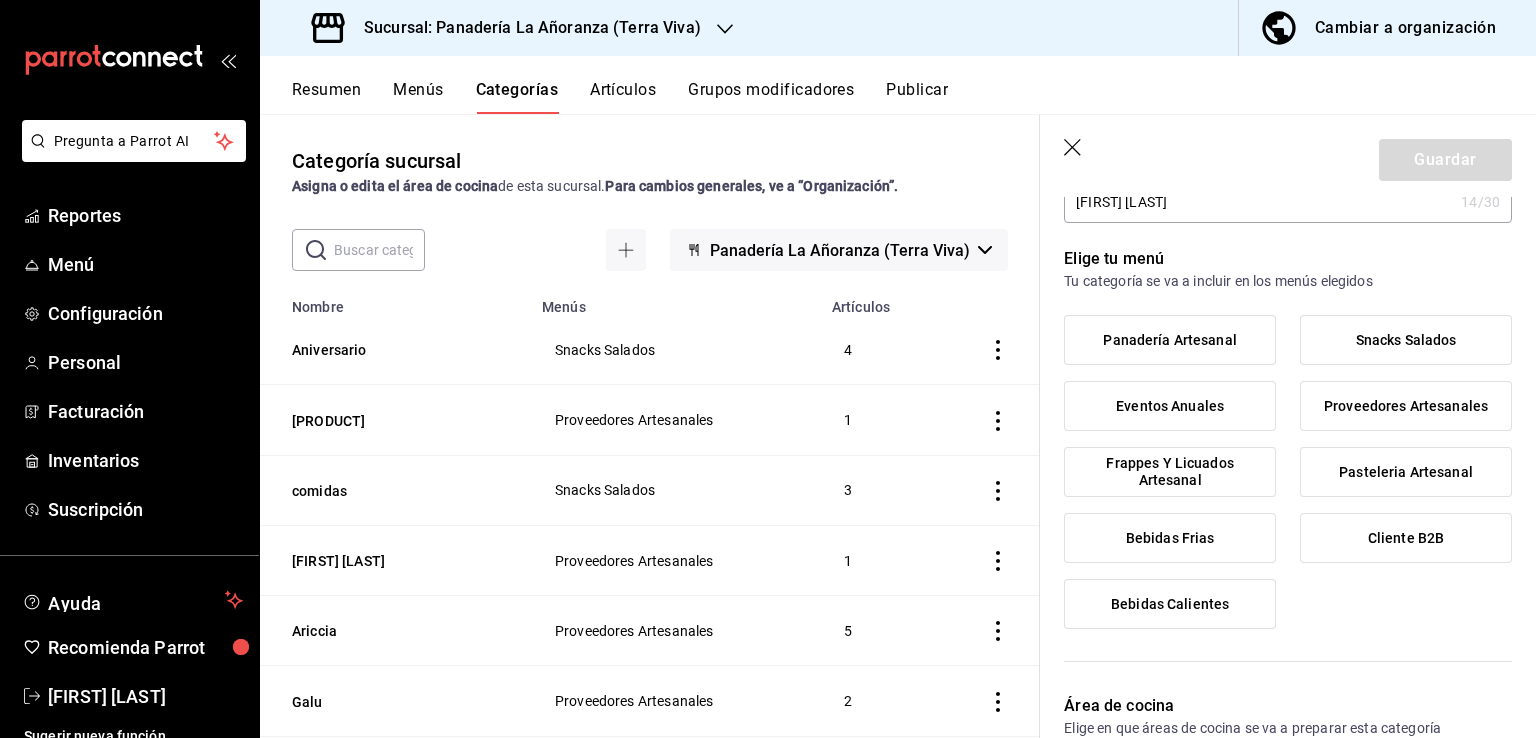 click on "Cliente B2B" at bounding box center (1406, 538) 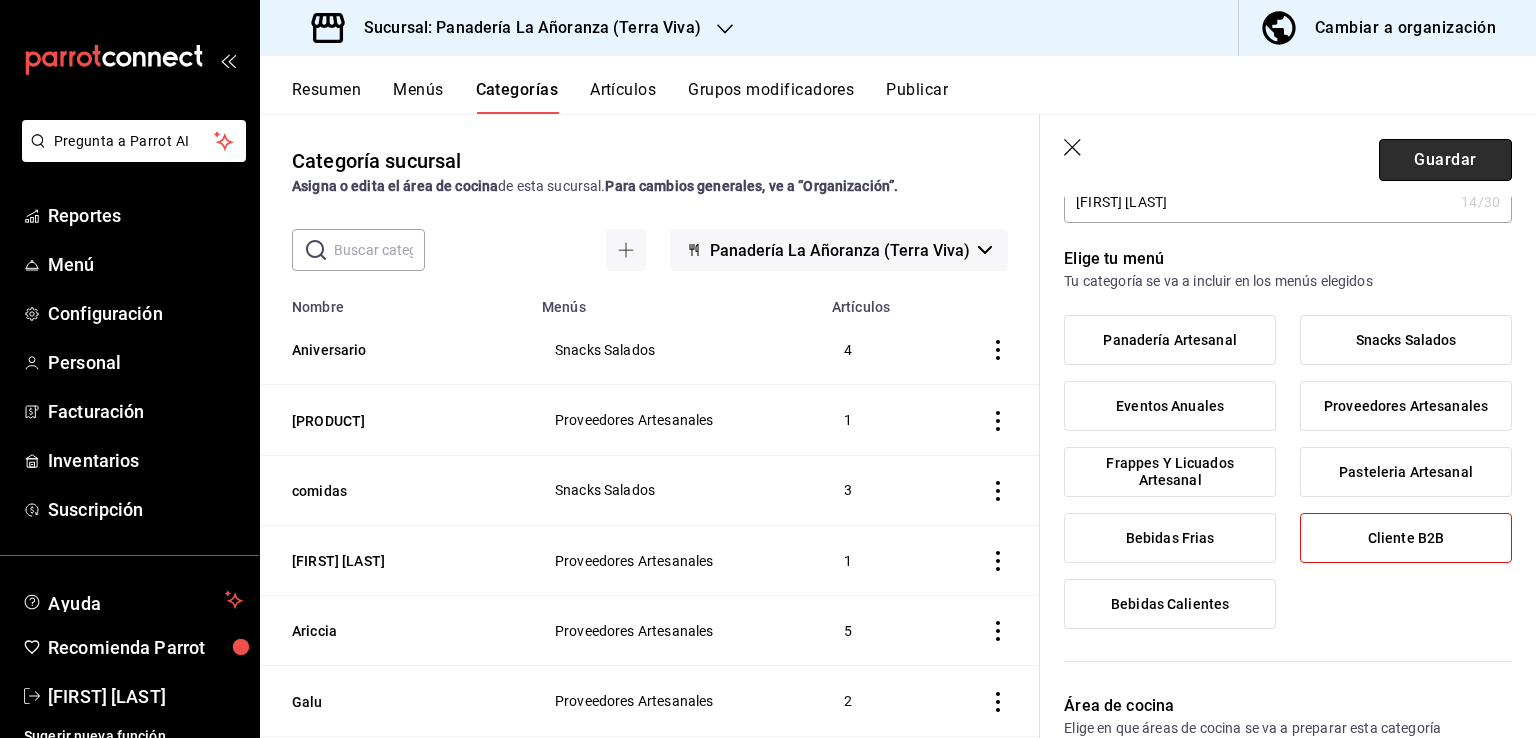 click on "Guardar" at bounding box center [1445, 160] 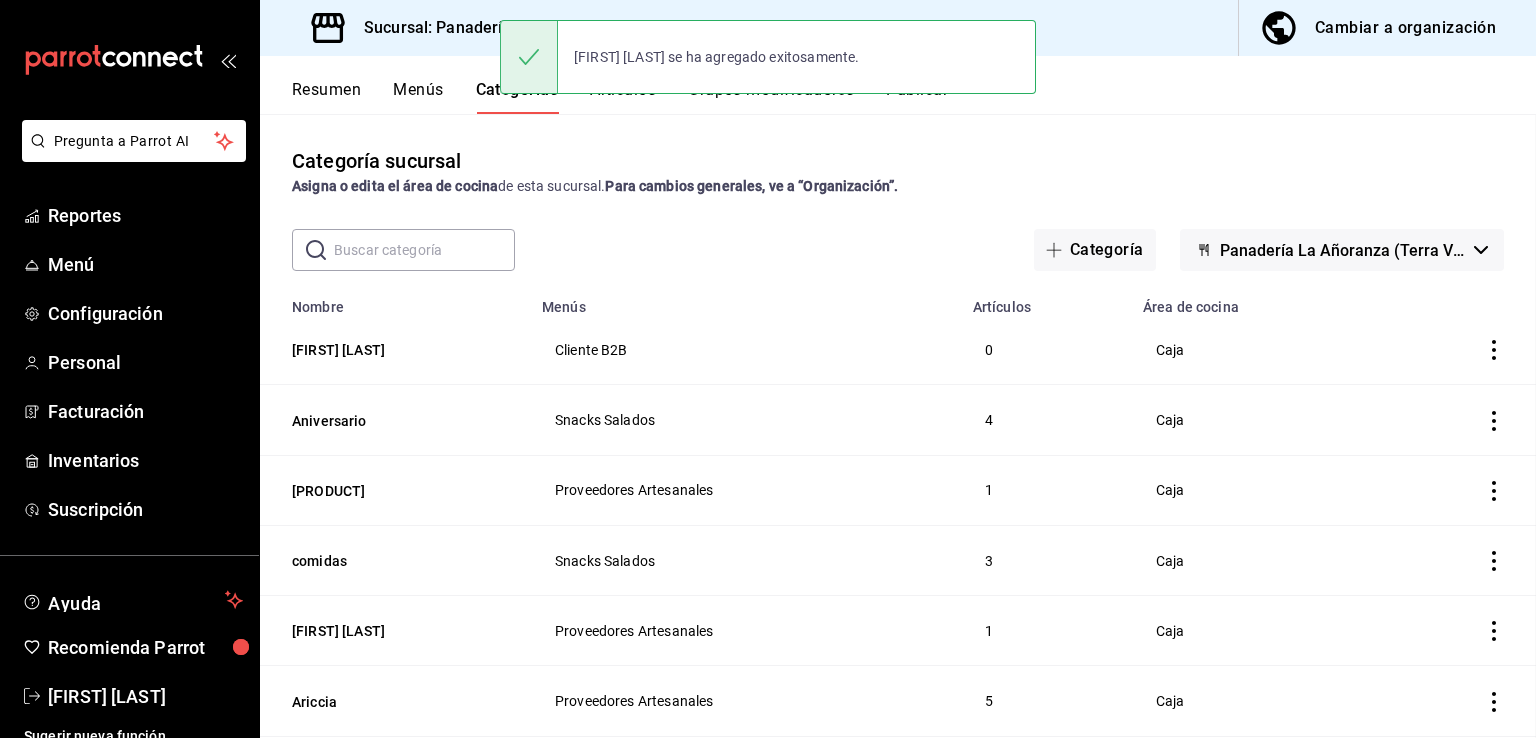 scroll, scrollTop: 0, scrollLeft: 0, axis: both 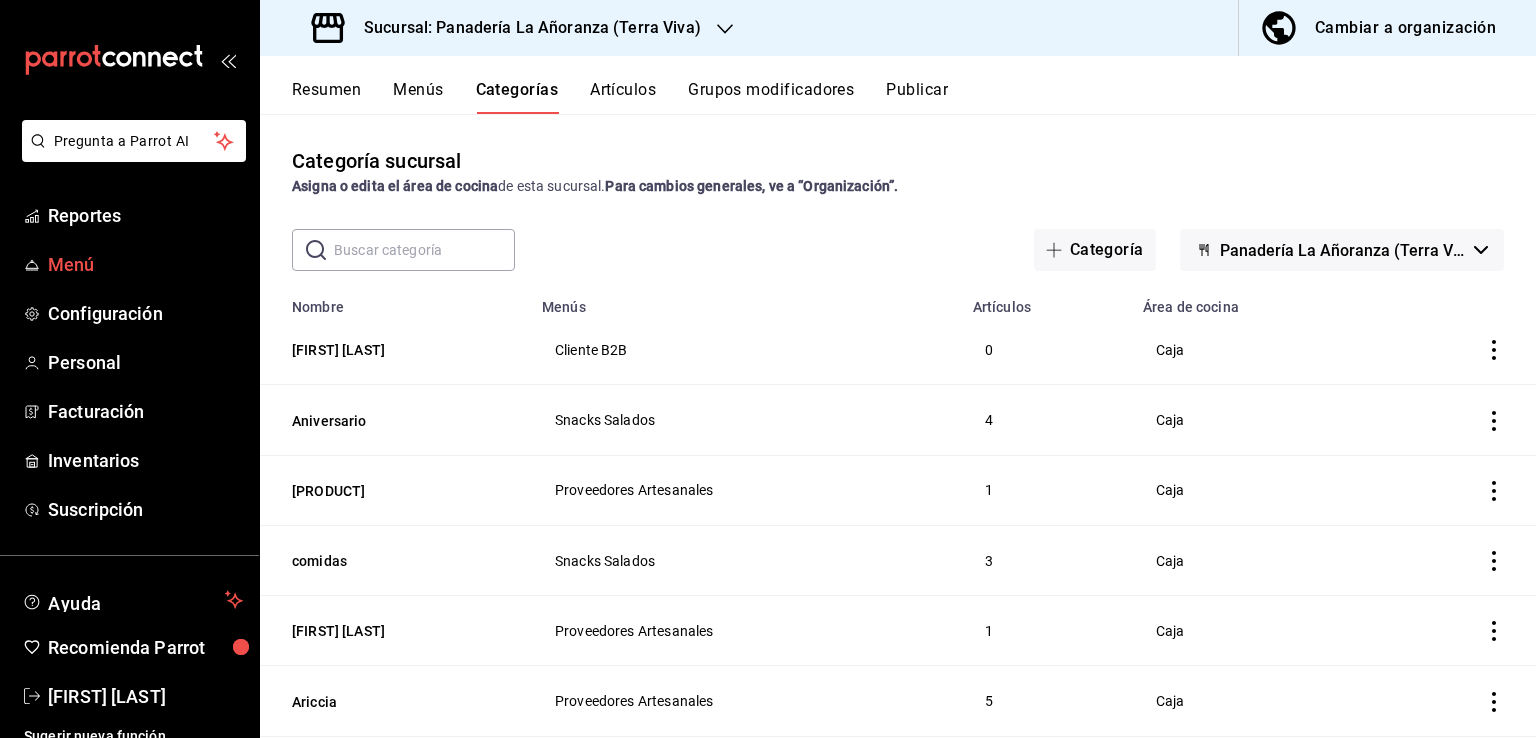 click on "Menú" at bounding box center [145, 264] 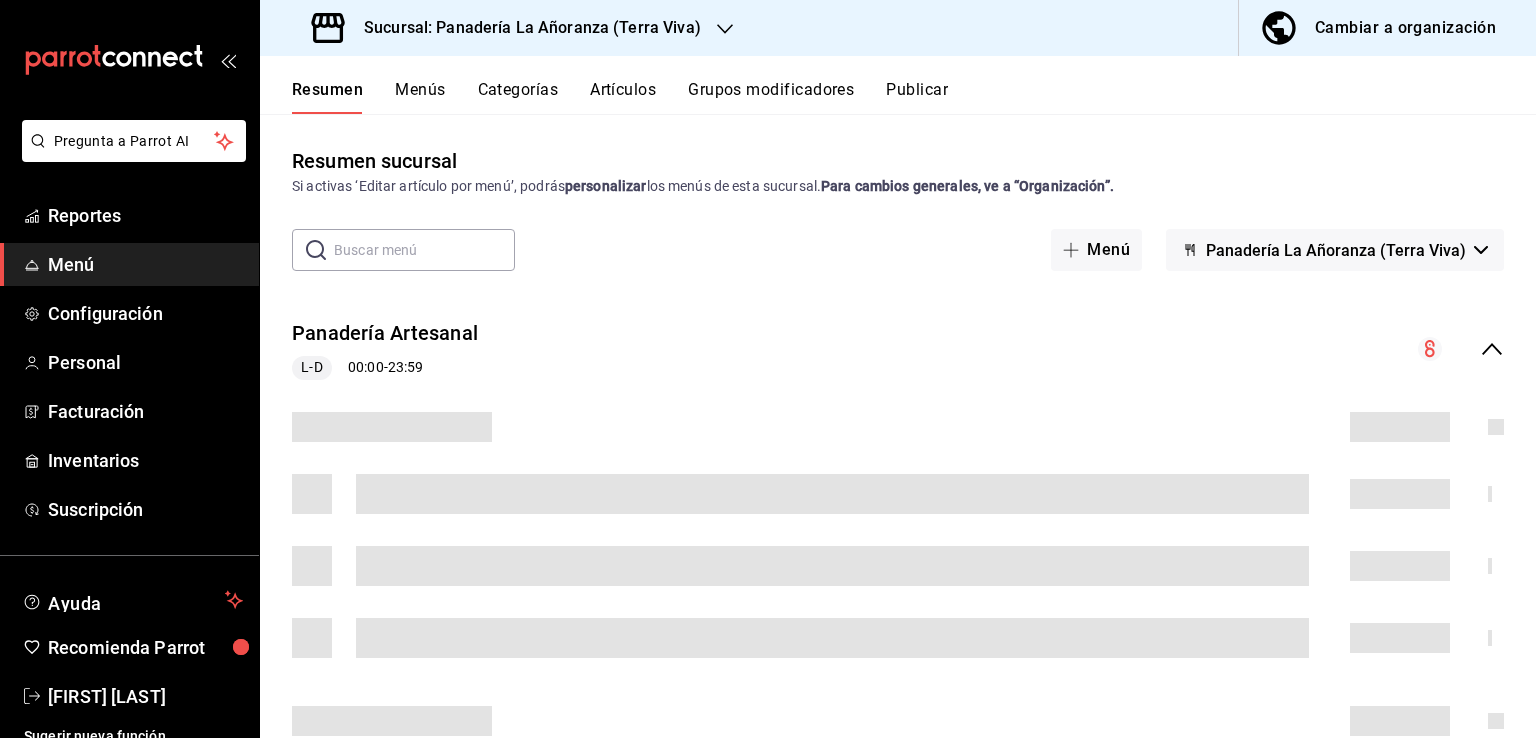 click on "Artículos" at bounding box center [623, 97] 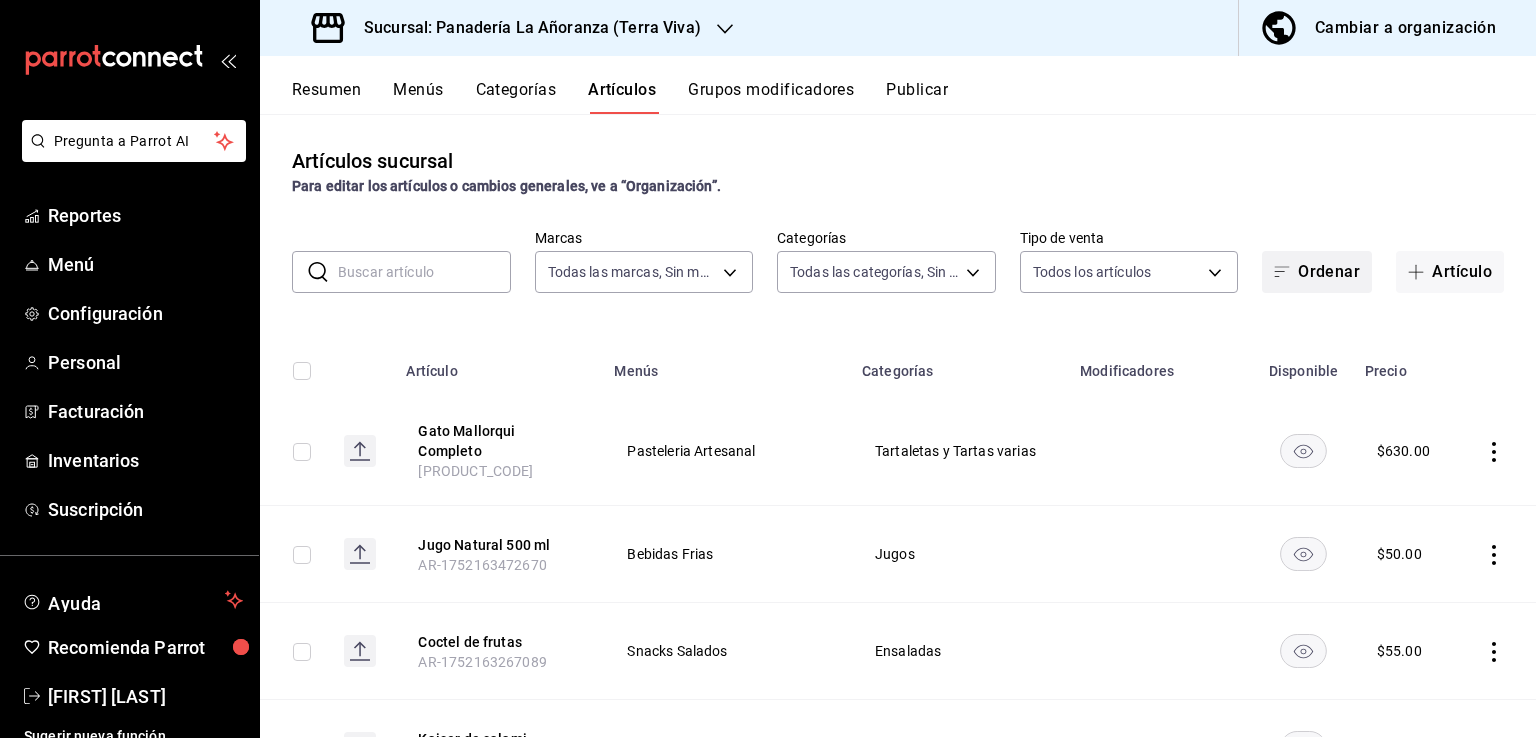 type on "09bd01bc-a7a8-4e76-a77c-84a521ec03ca" 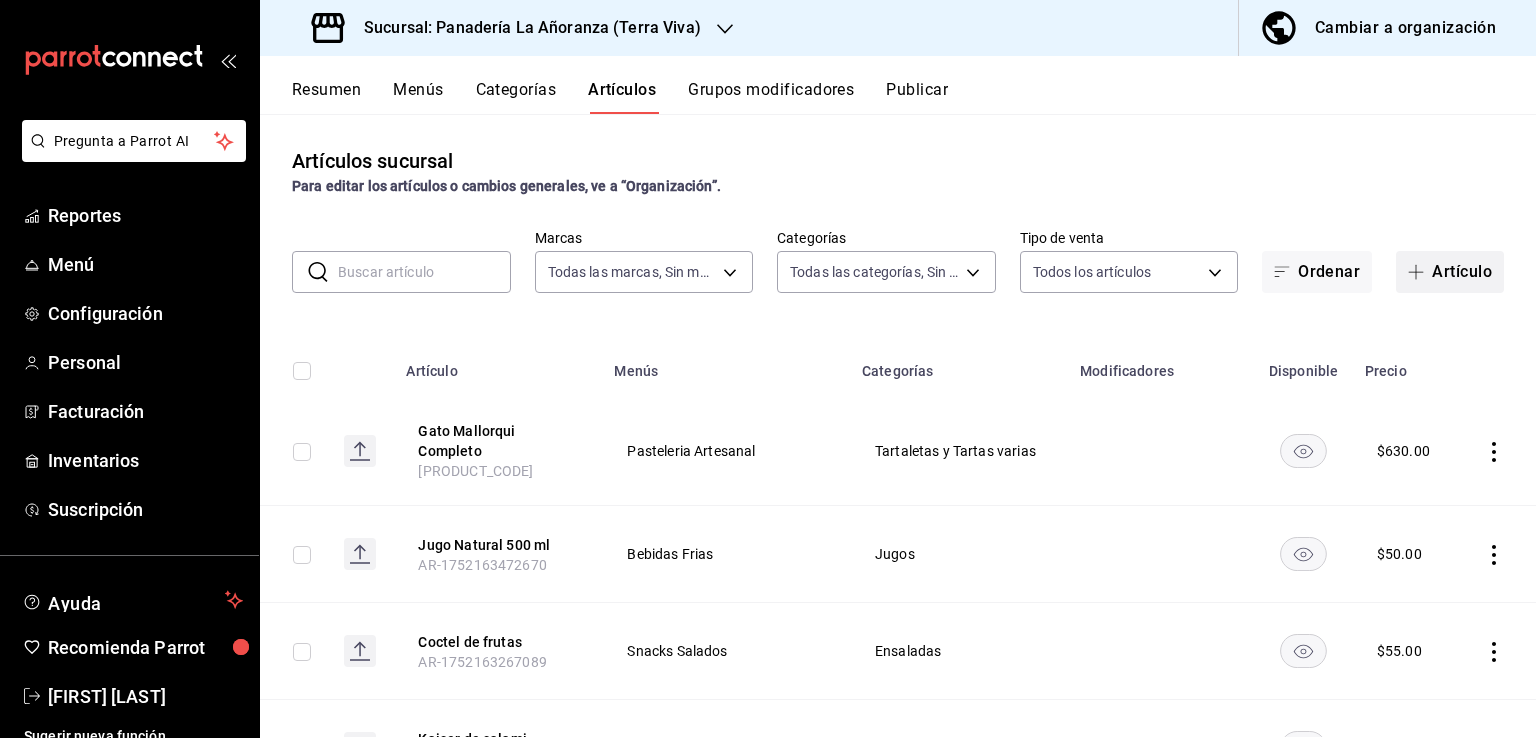 click 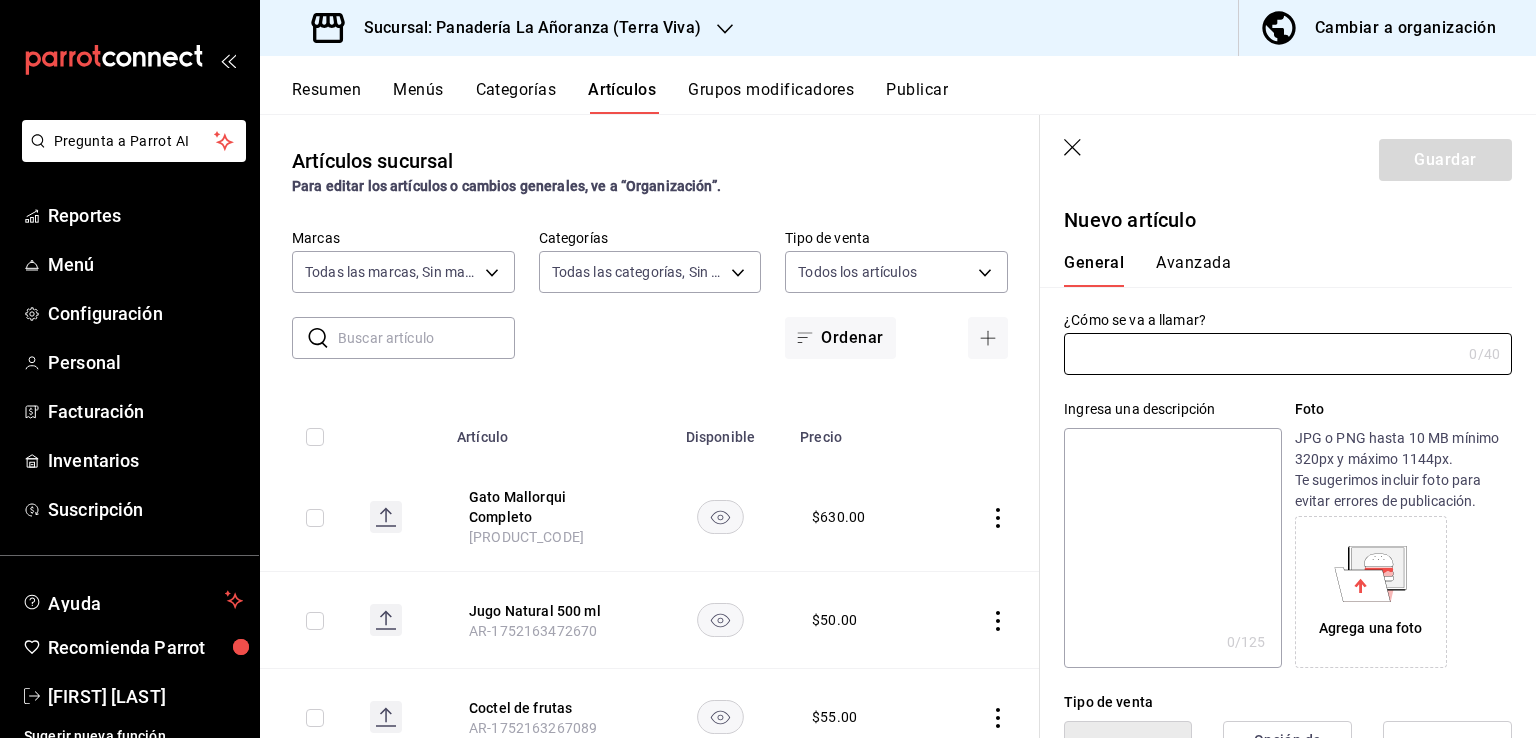 type on "AR-1754488401063" 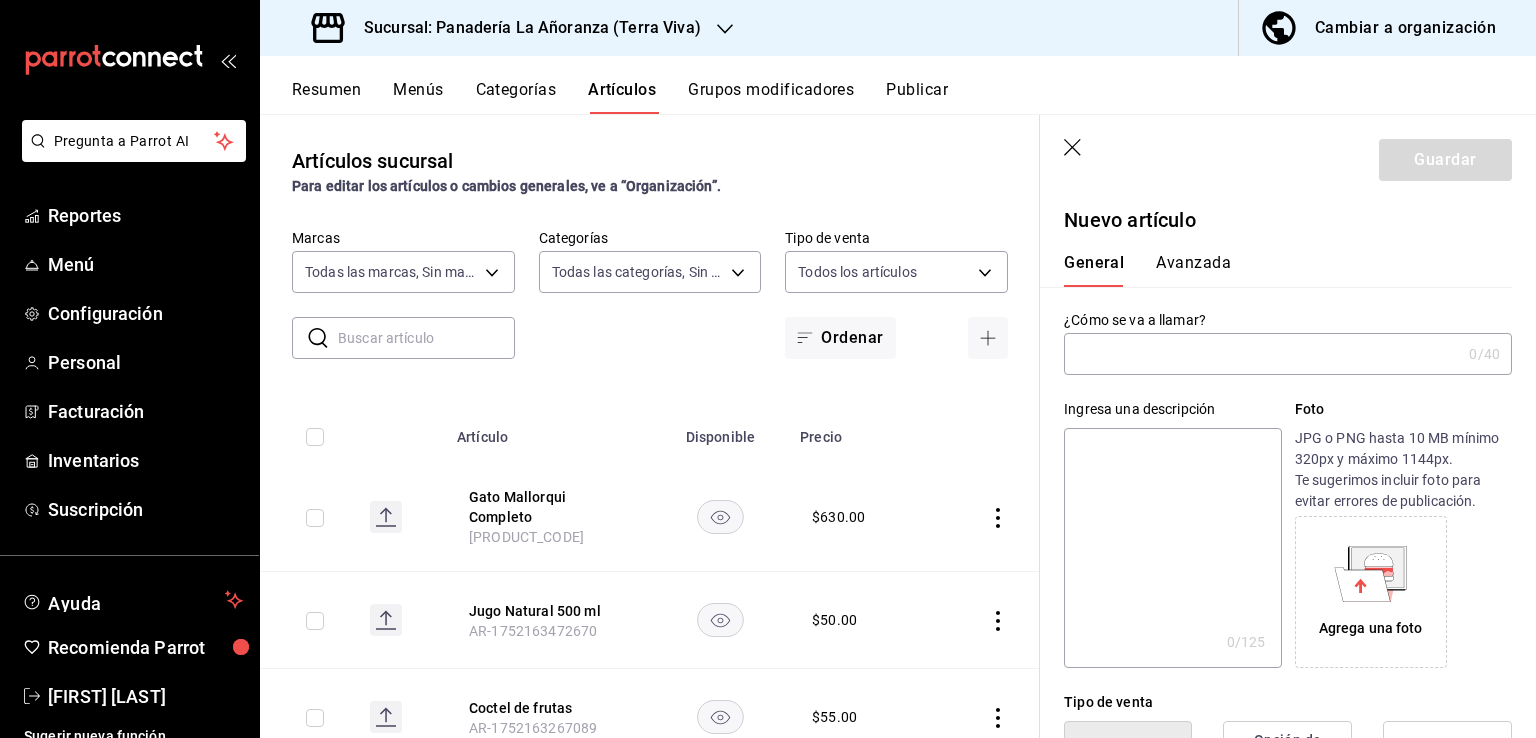 type on "x" 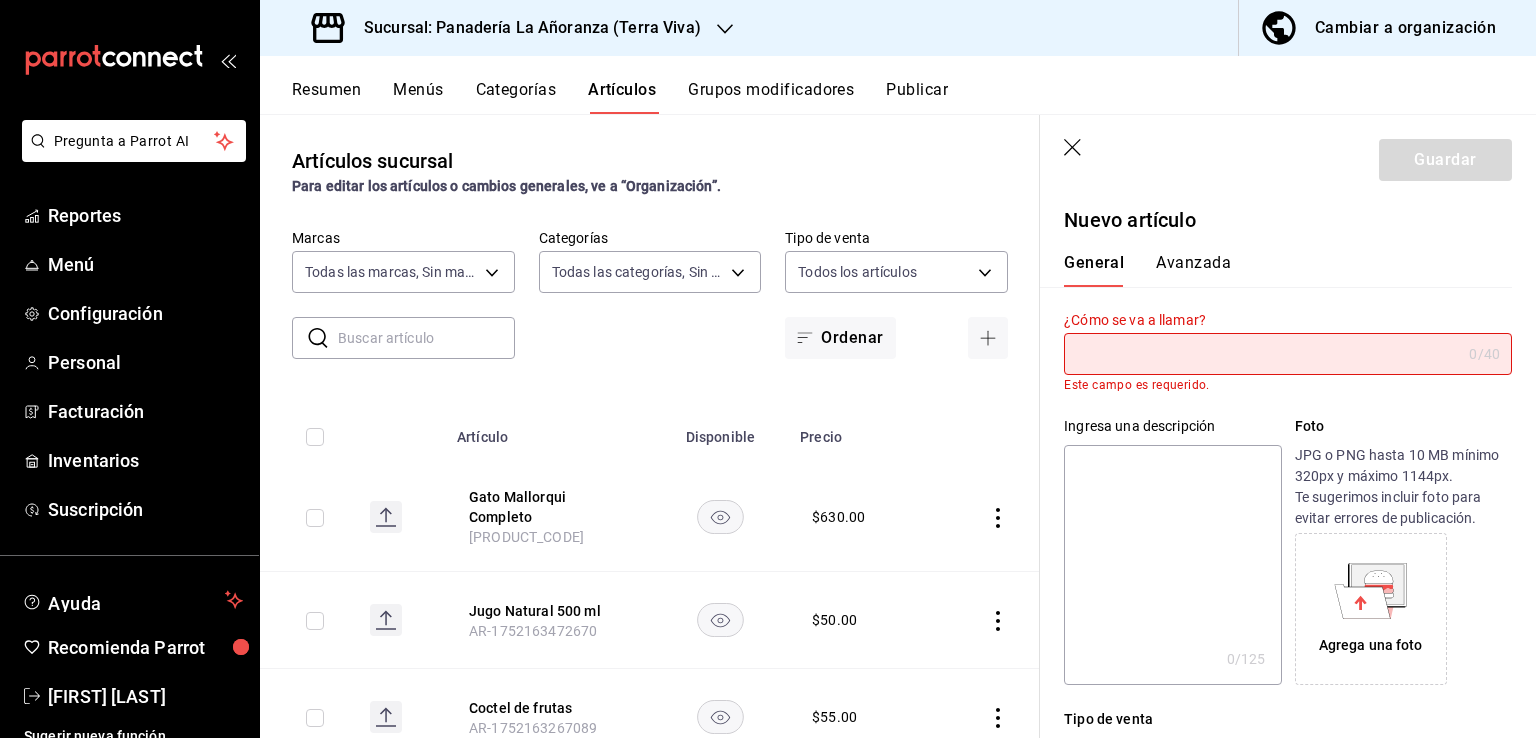 type on "c" 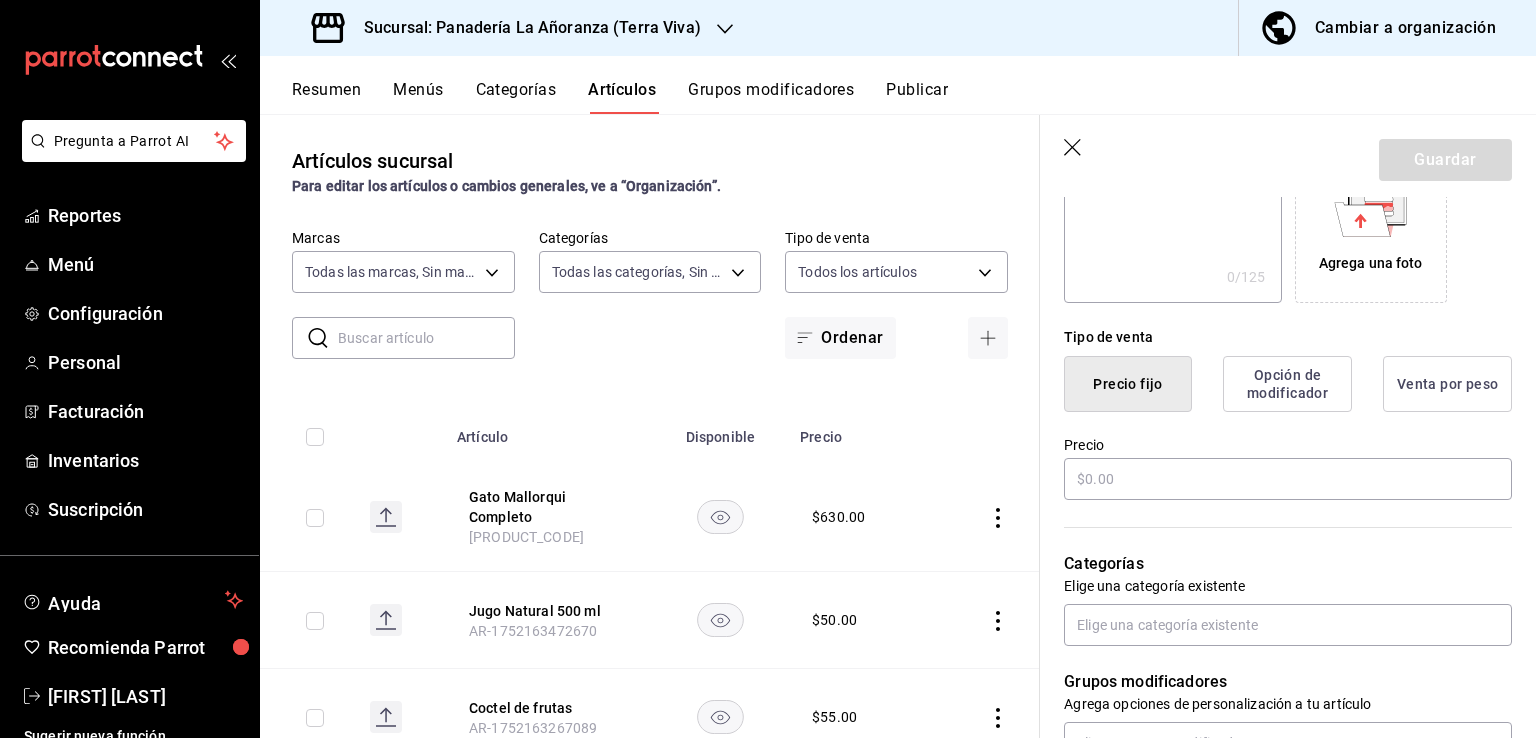 scroll, scrollTop: 400, scrollLeft: 0, axis: vertical 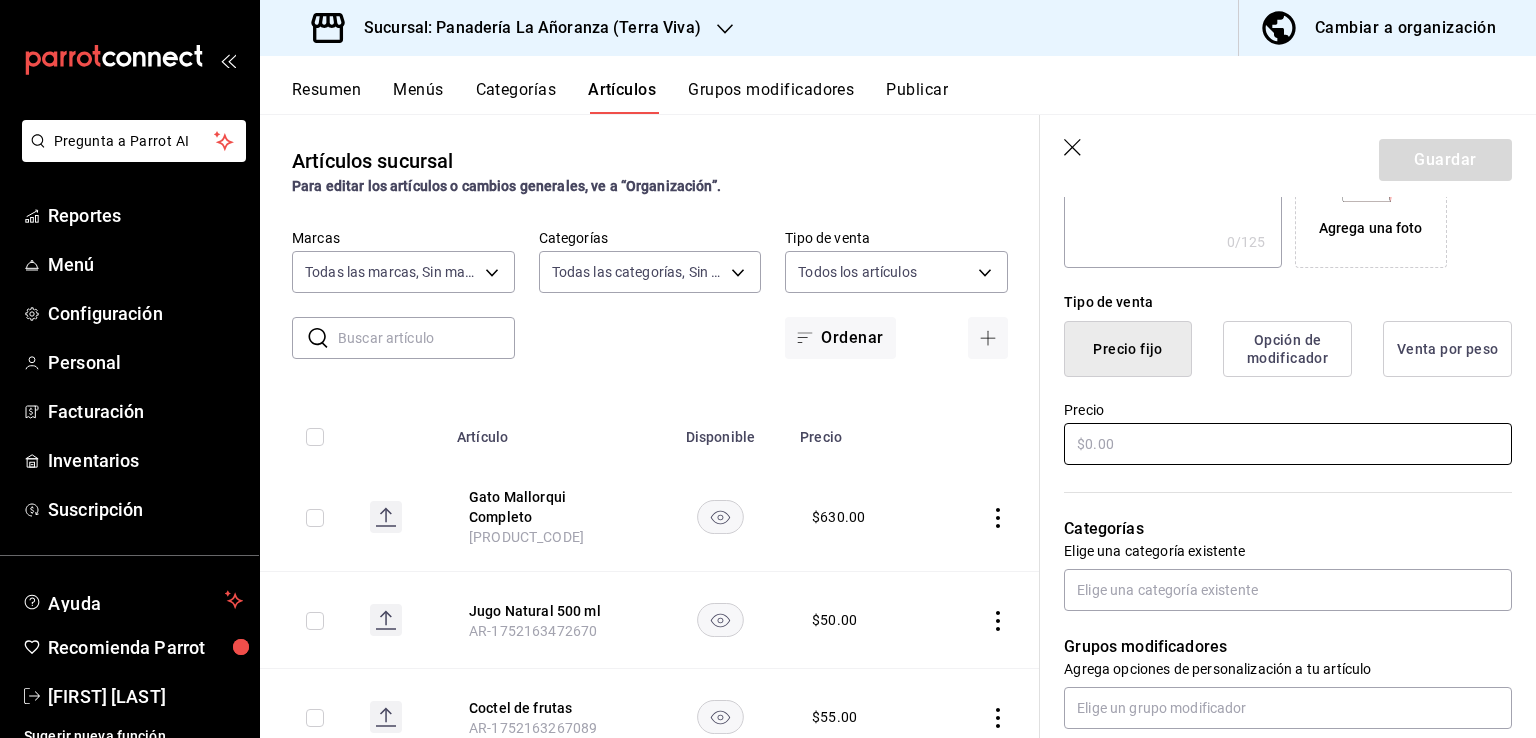 type on "Croissant natural 65g" 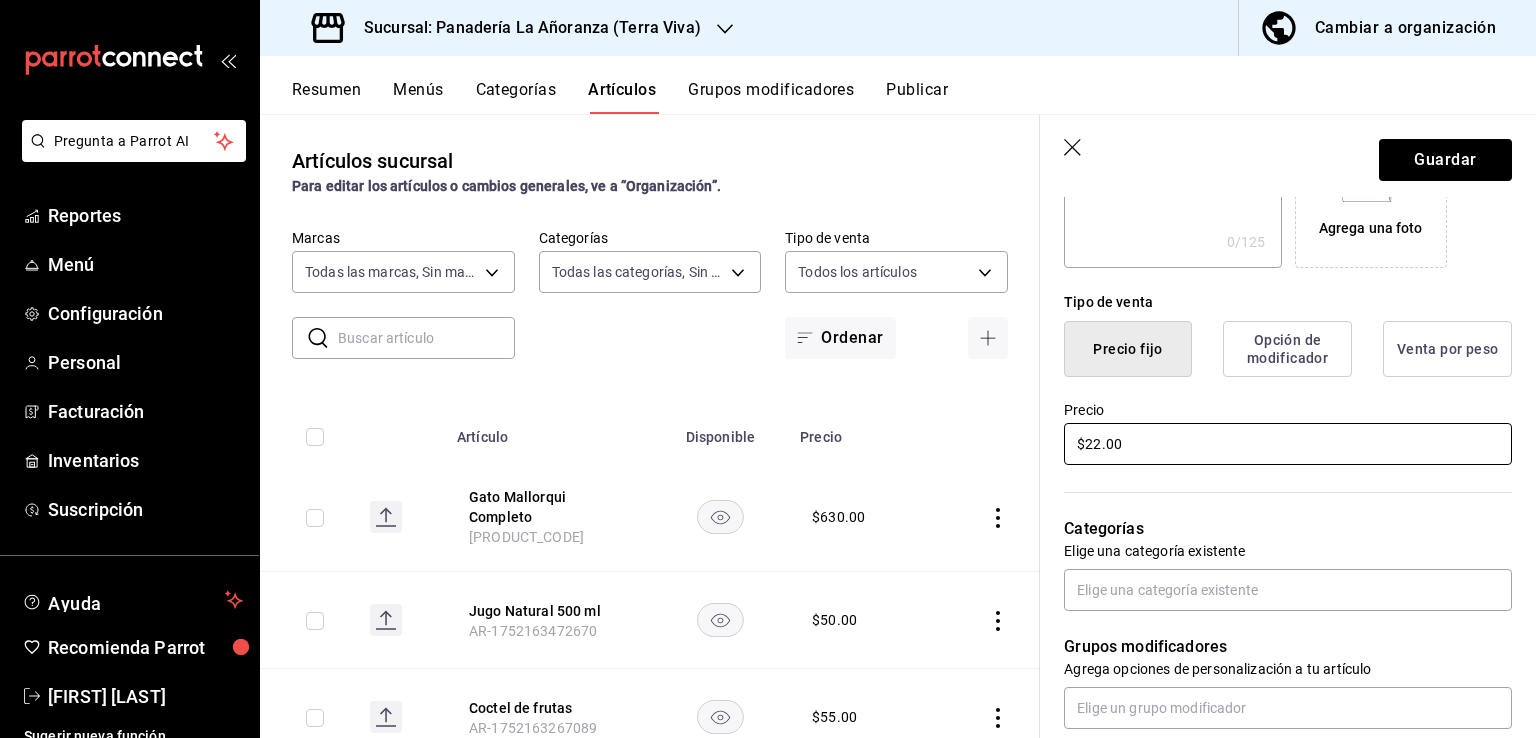 scroll, scrollTop: 500, scrollLeft: 0, axis: vertical 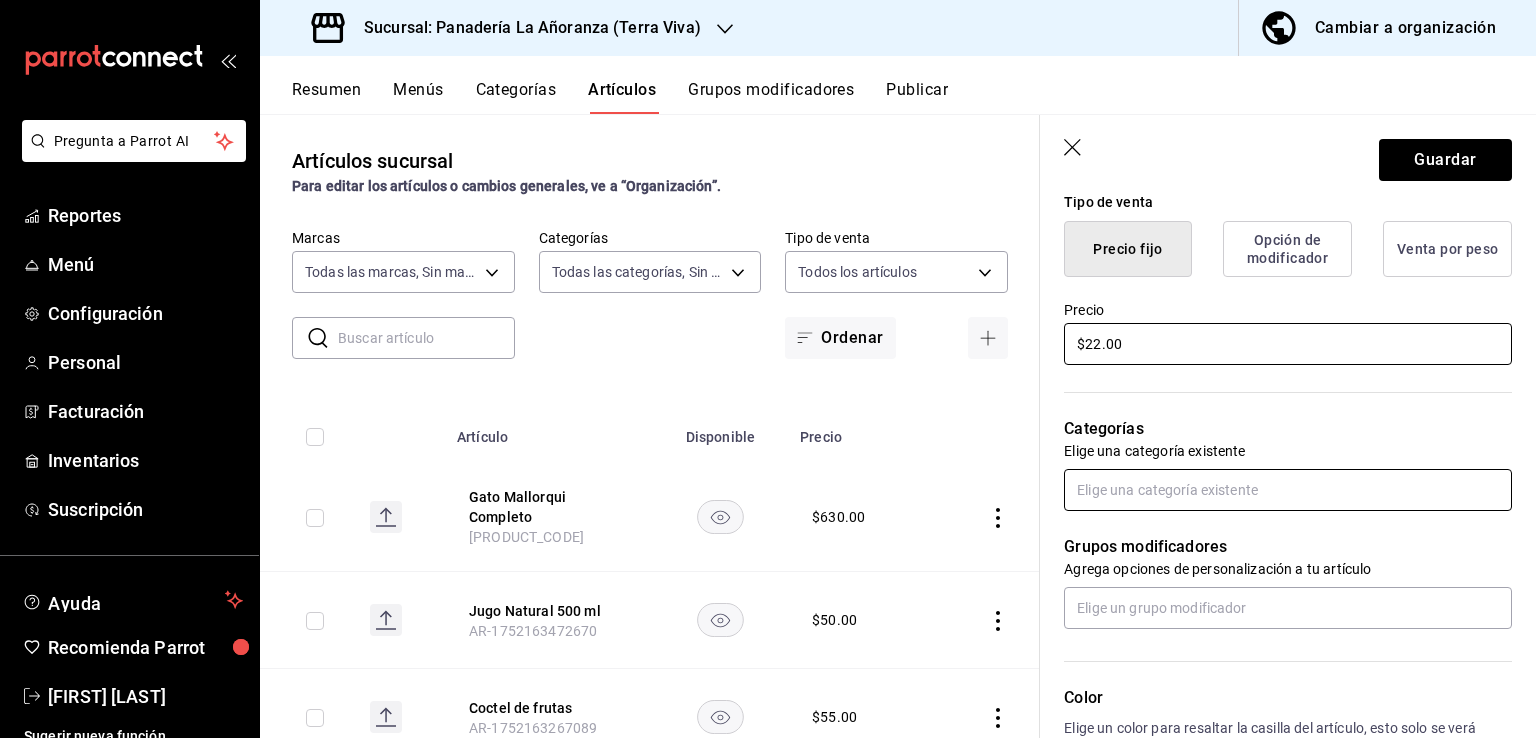 type on "$22.00" 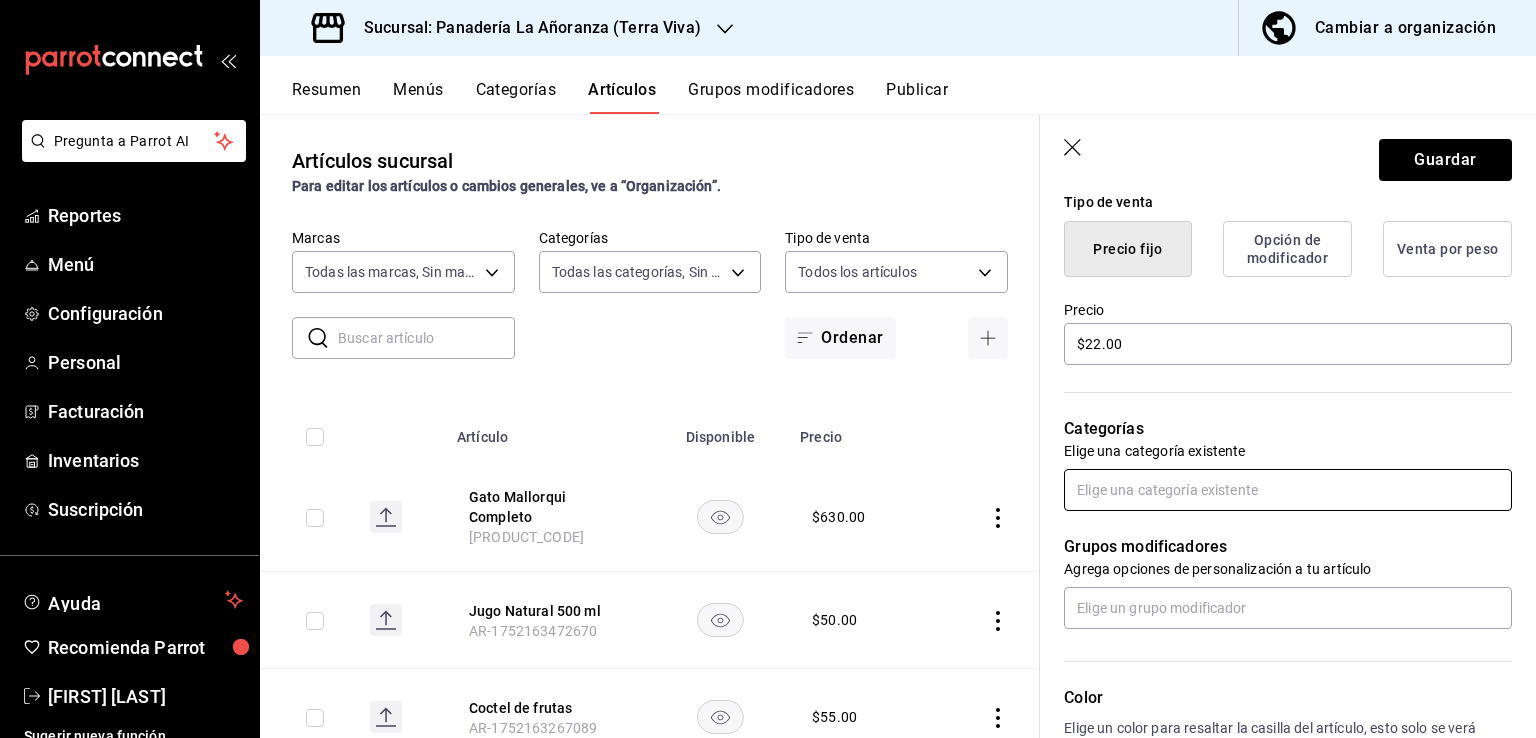 click at bounding box center (1288, 490) 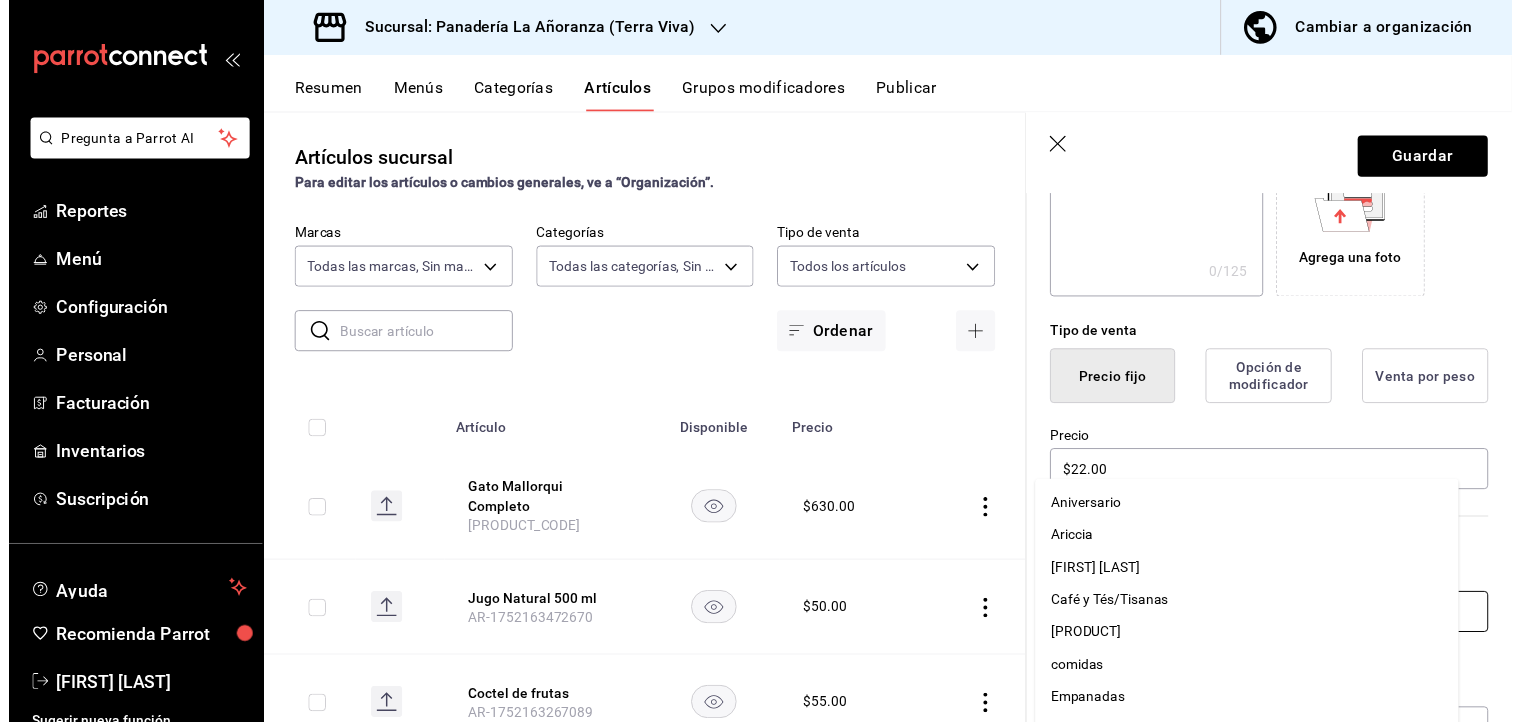 scroll, scrollTop: 200, scrollLeft: 0, axis: vertical 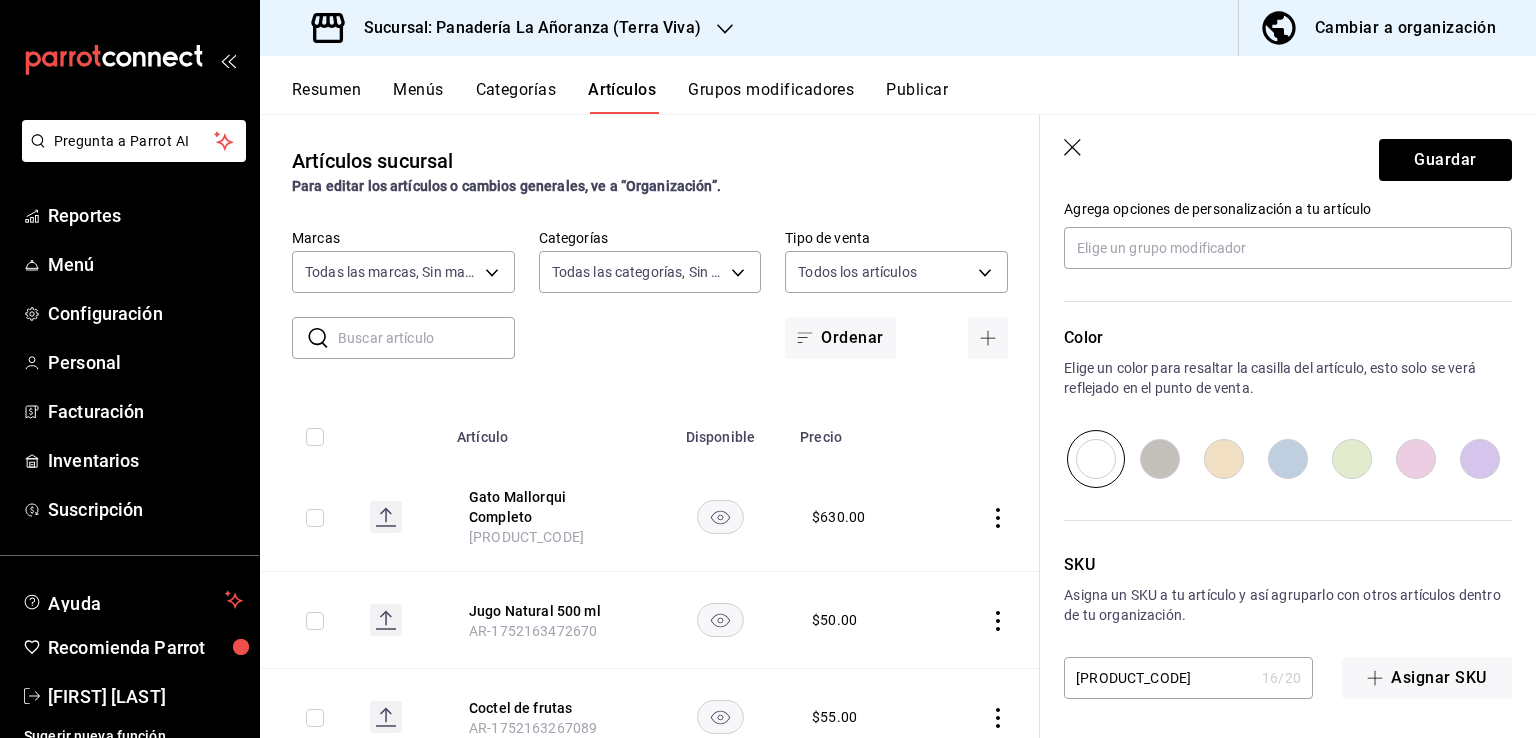 click on "SKU Asigna un SKU a tu artículo y así agruparlo con otros artículos dentro de tu organización. AR-1754488401063 16 / 20 ​ Asignar SKU" at bounding box center [1276, 593] 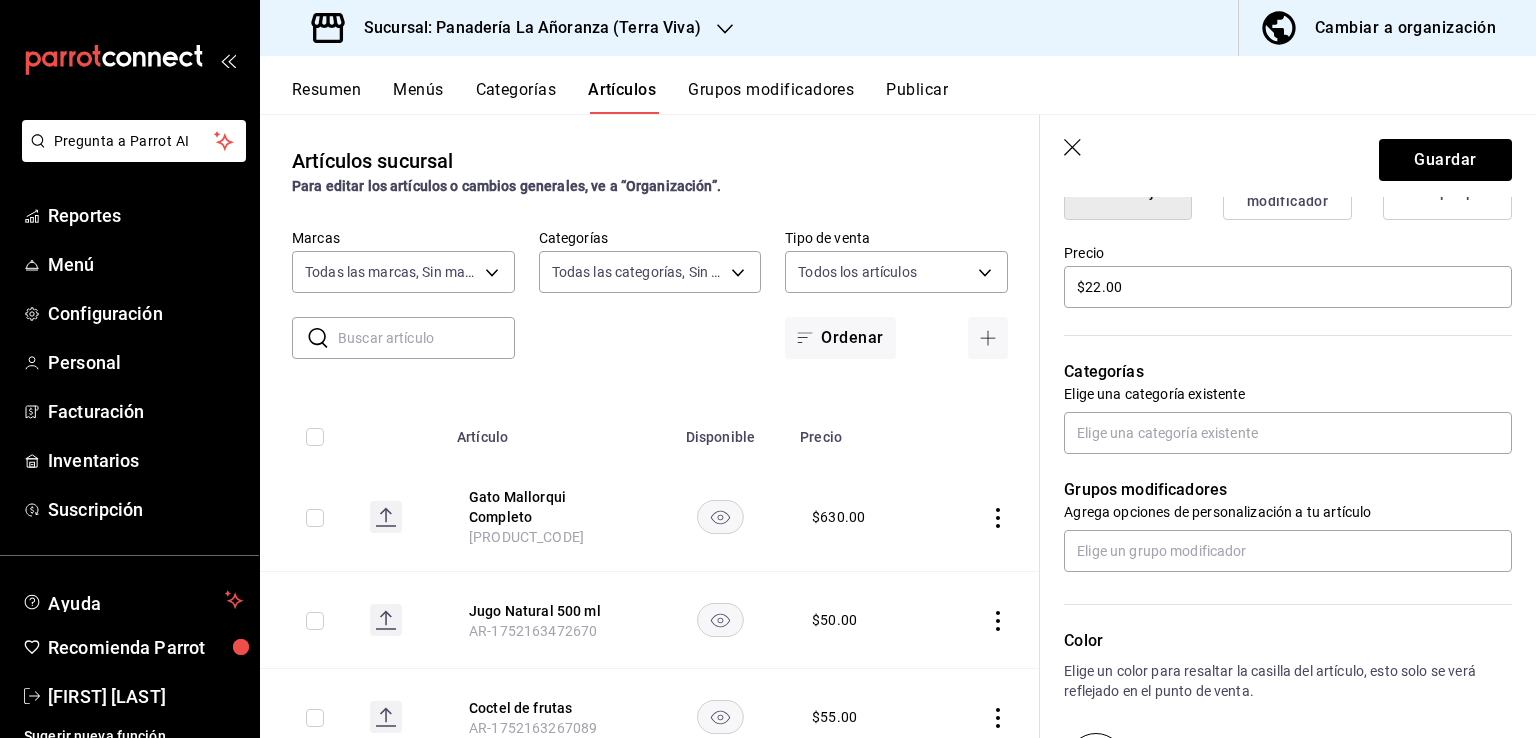 scroll, scrollTop: 460, scrollLeft: 0, axis: vertical 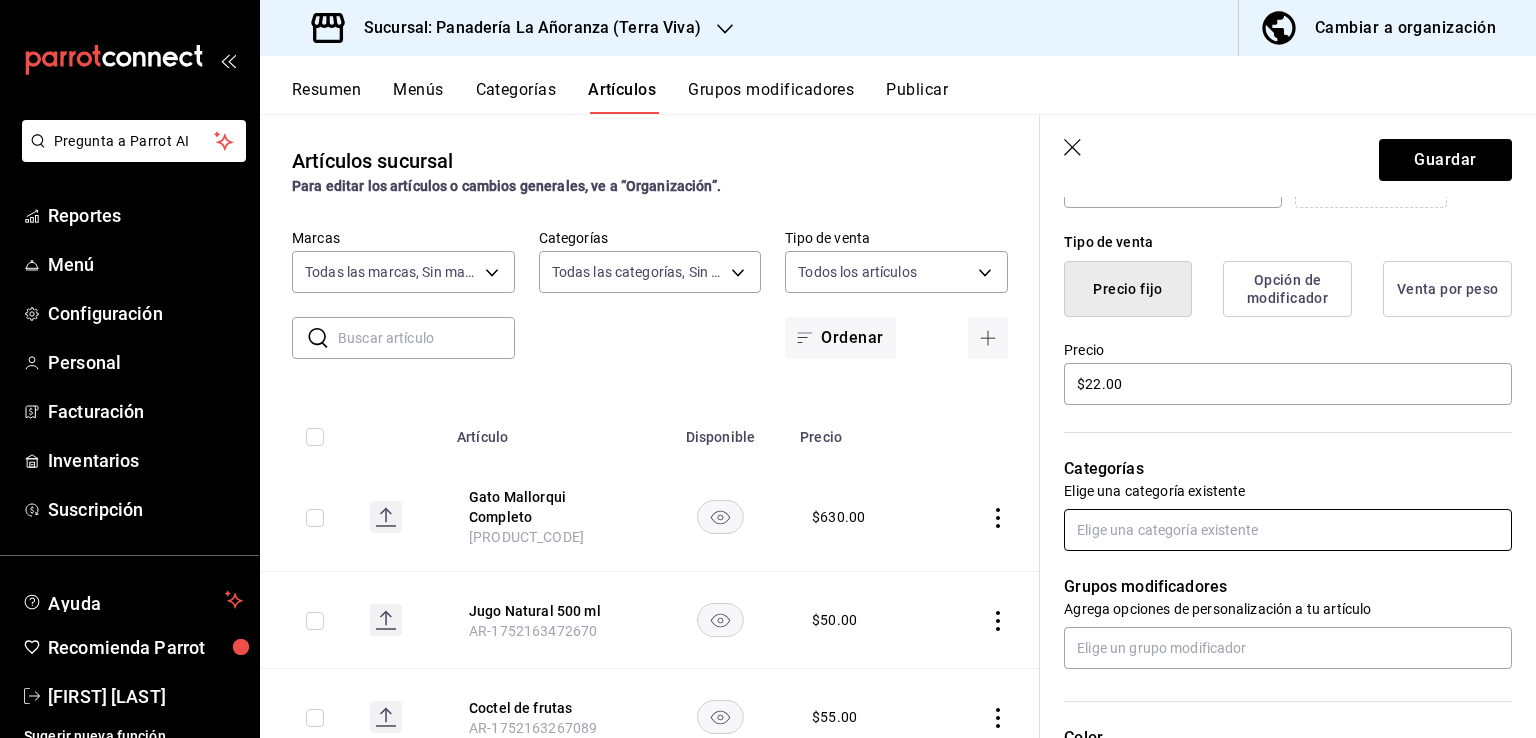 click at bounding box center (1288, 530) 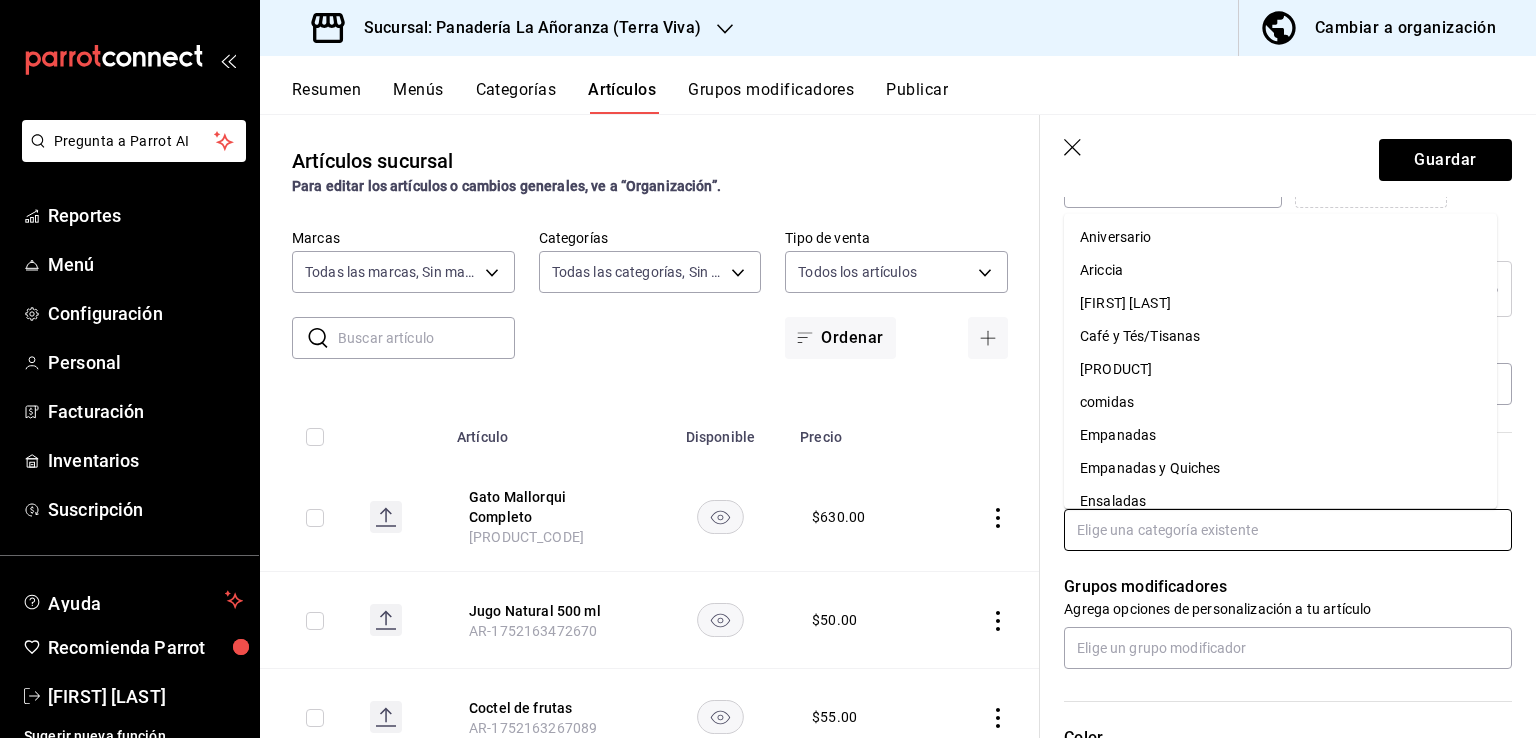 click on "[PRODUCT_NAME]" at bounding box center [1280, 303] 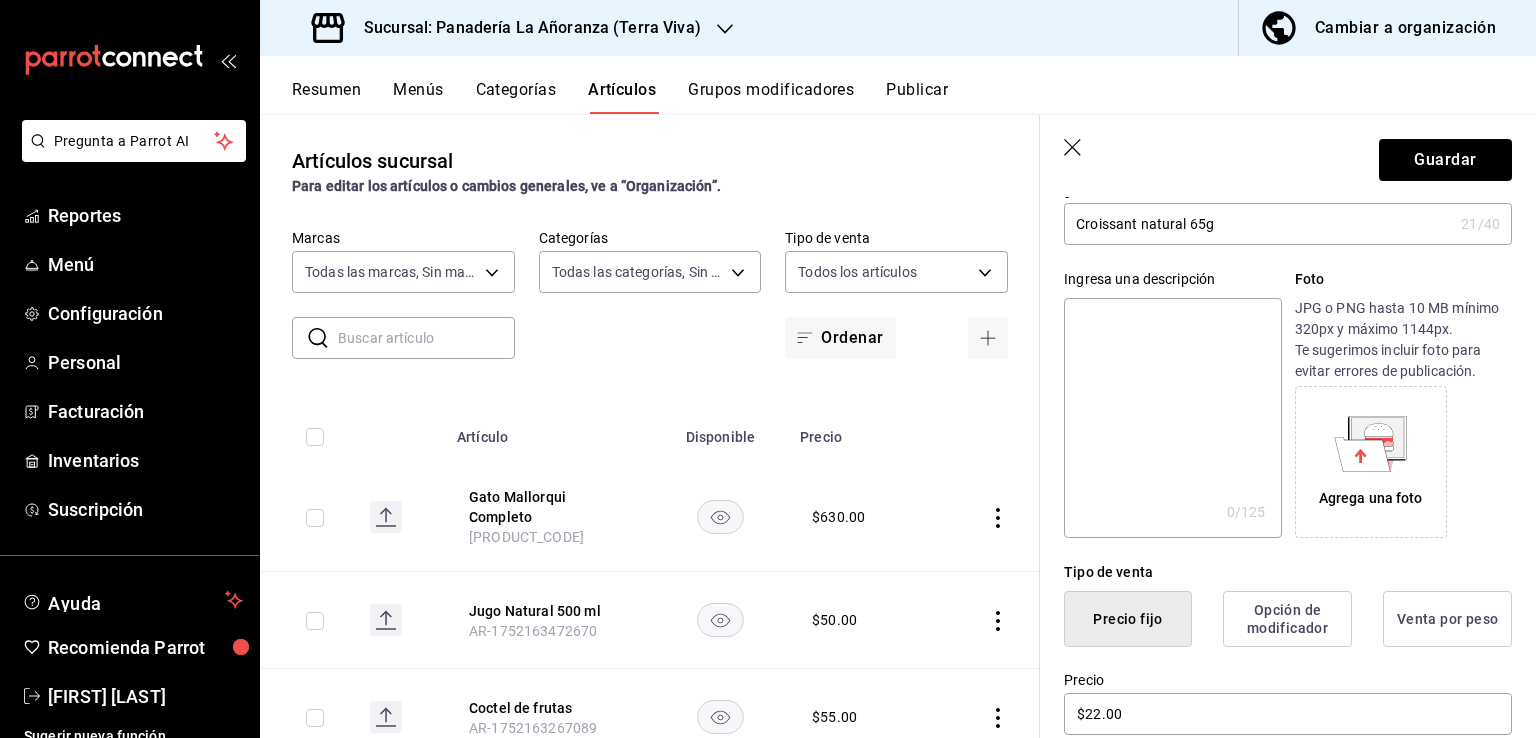 scroll, scrollTop: 0, scrollLeft: 0, axis: both 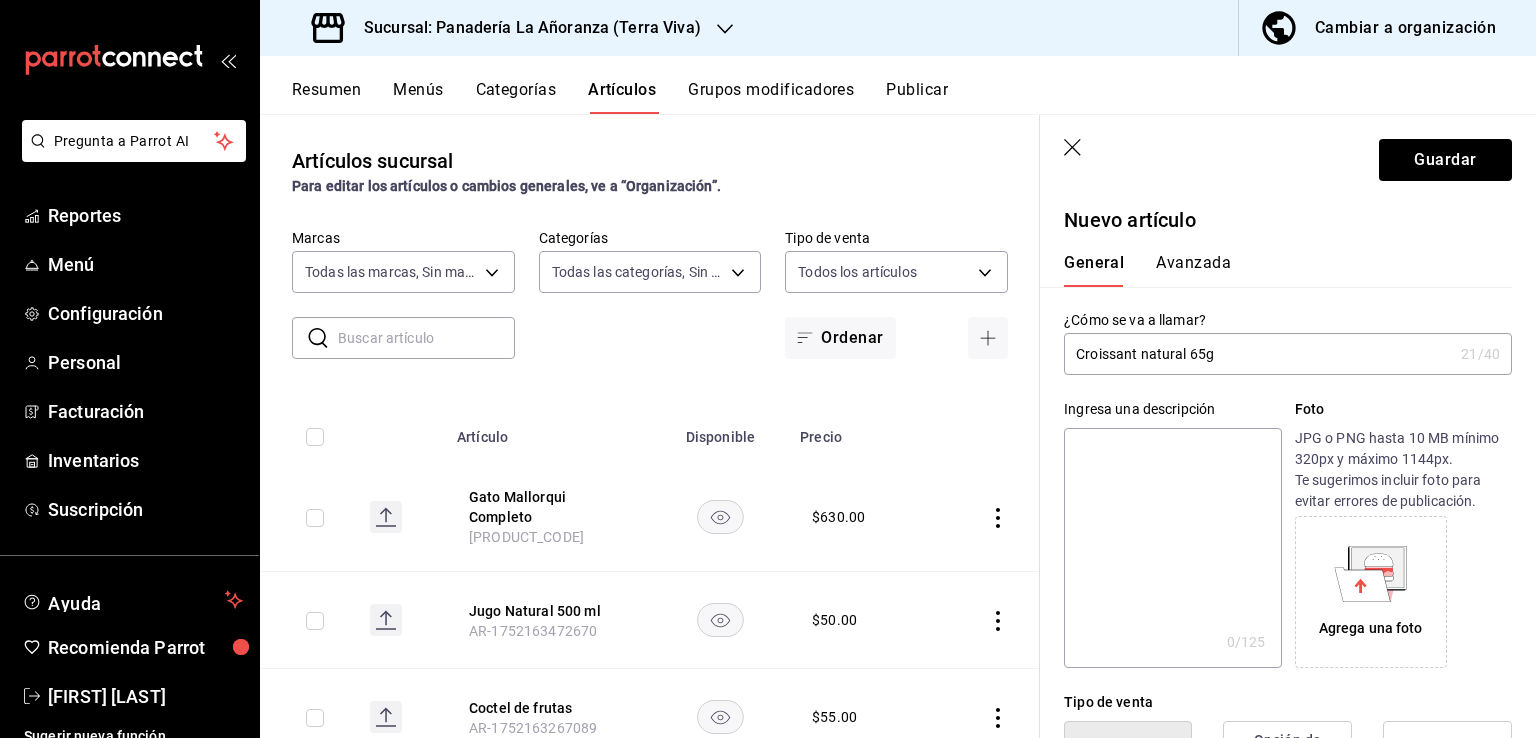 click on "Avanzada" at bounding box center [1193, 270] 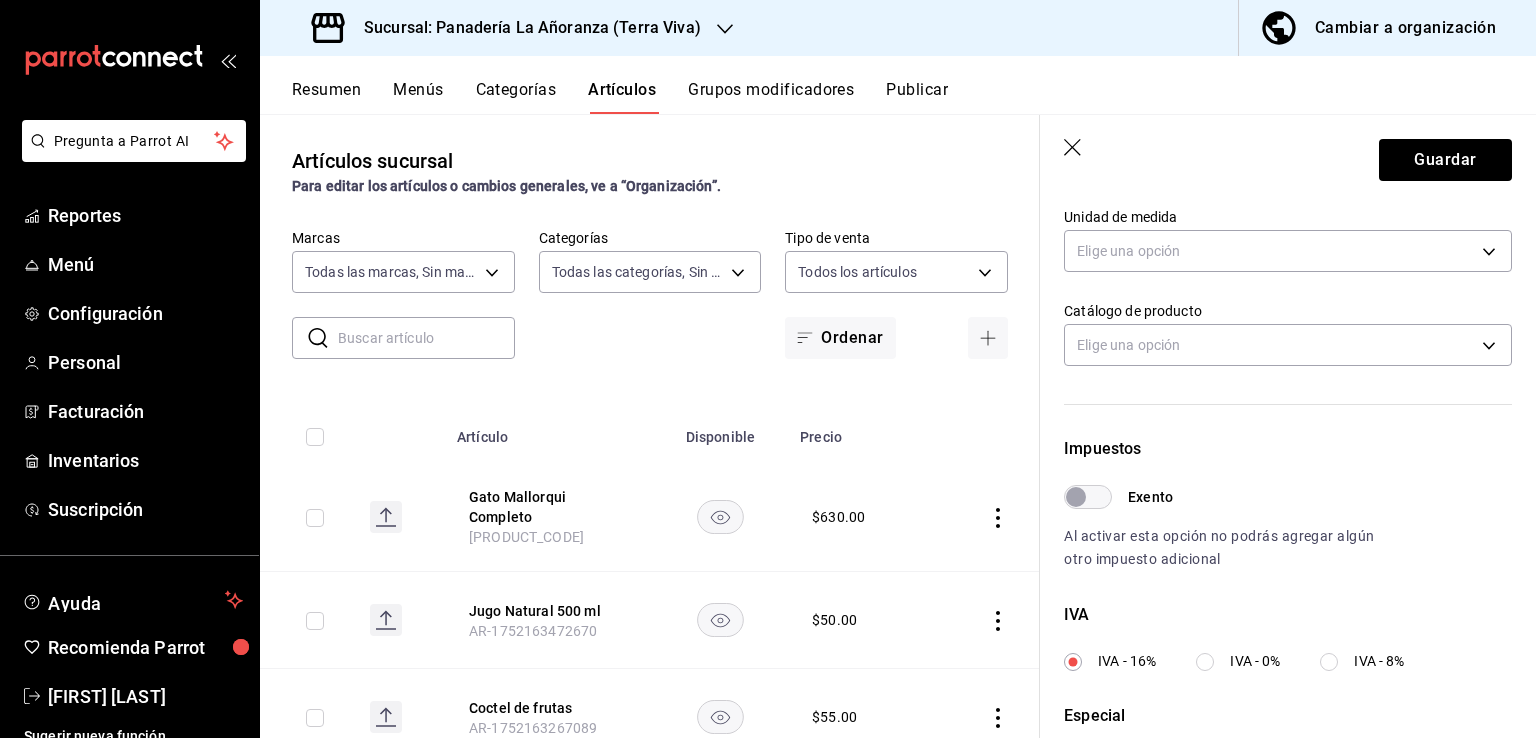 scroll, scrollTop: 500, scrollLeft: 0, axis: vertical 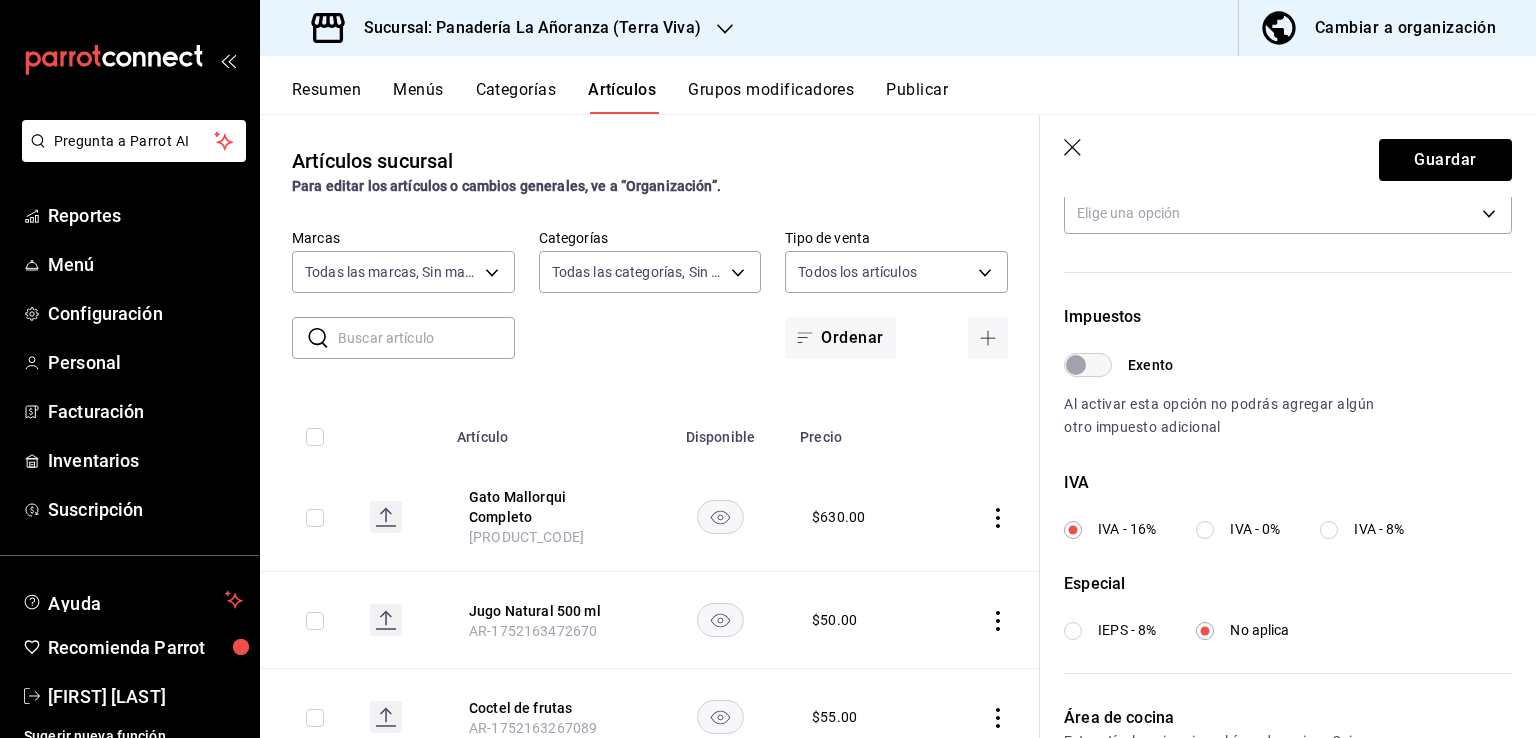 click on "IEPS - 8%" at bounding box center [1073, 631] 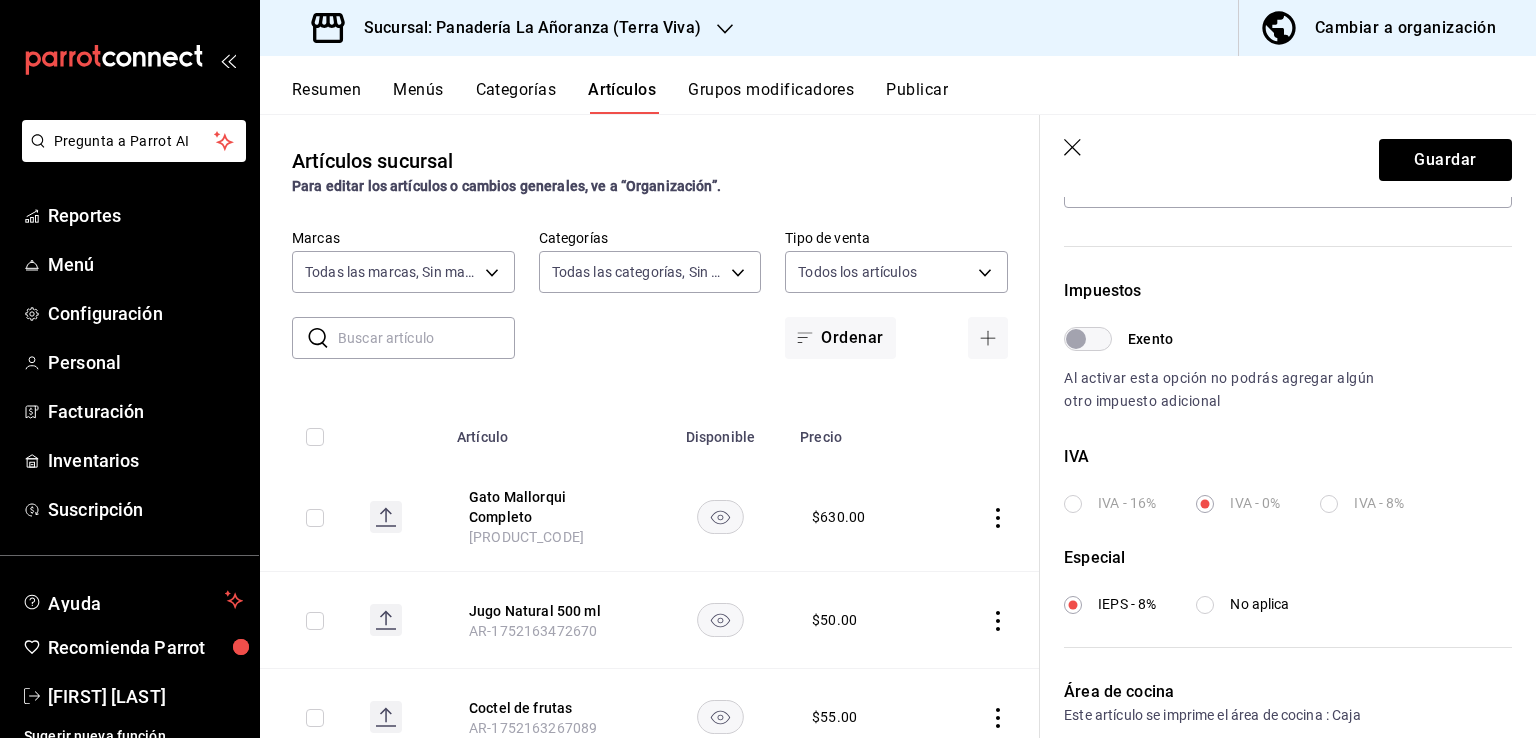 scroll, scrollTop: 374, scrollLeft: 0, axis: vertical 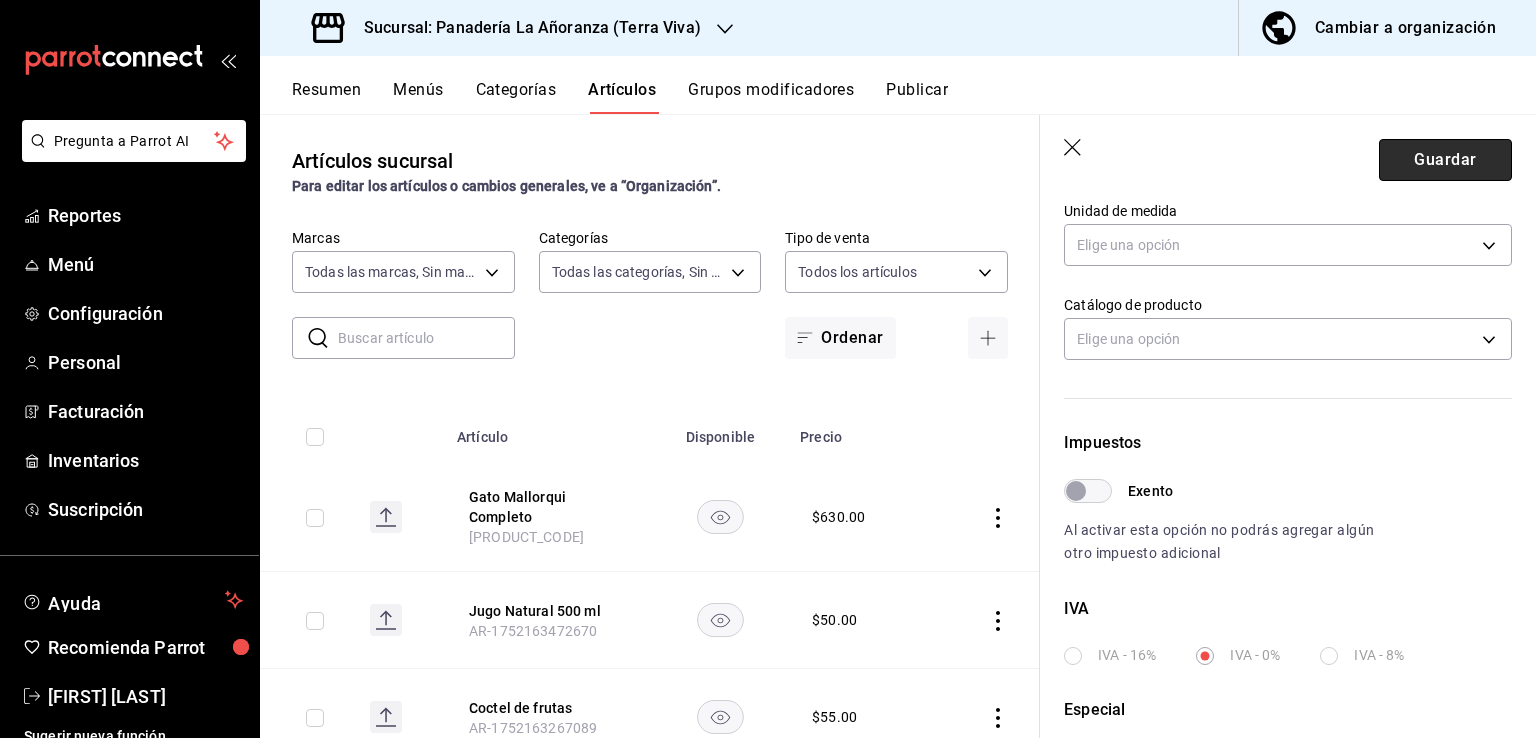 click on "Guardar" at bounding box center [1445, 160] 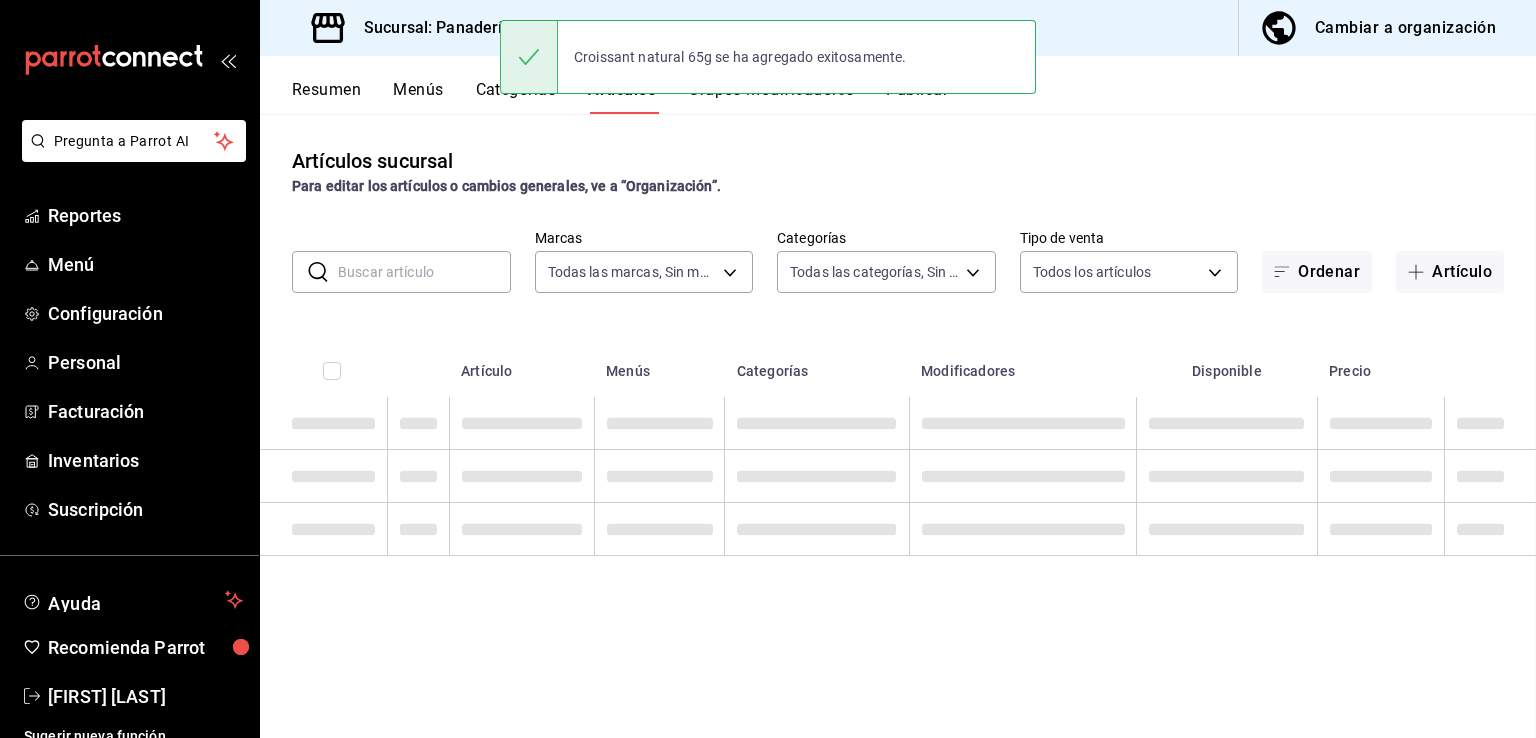 scroll, scrollTop: 0, scrollLeft: 0, axis: both 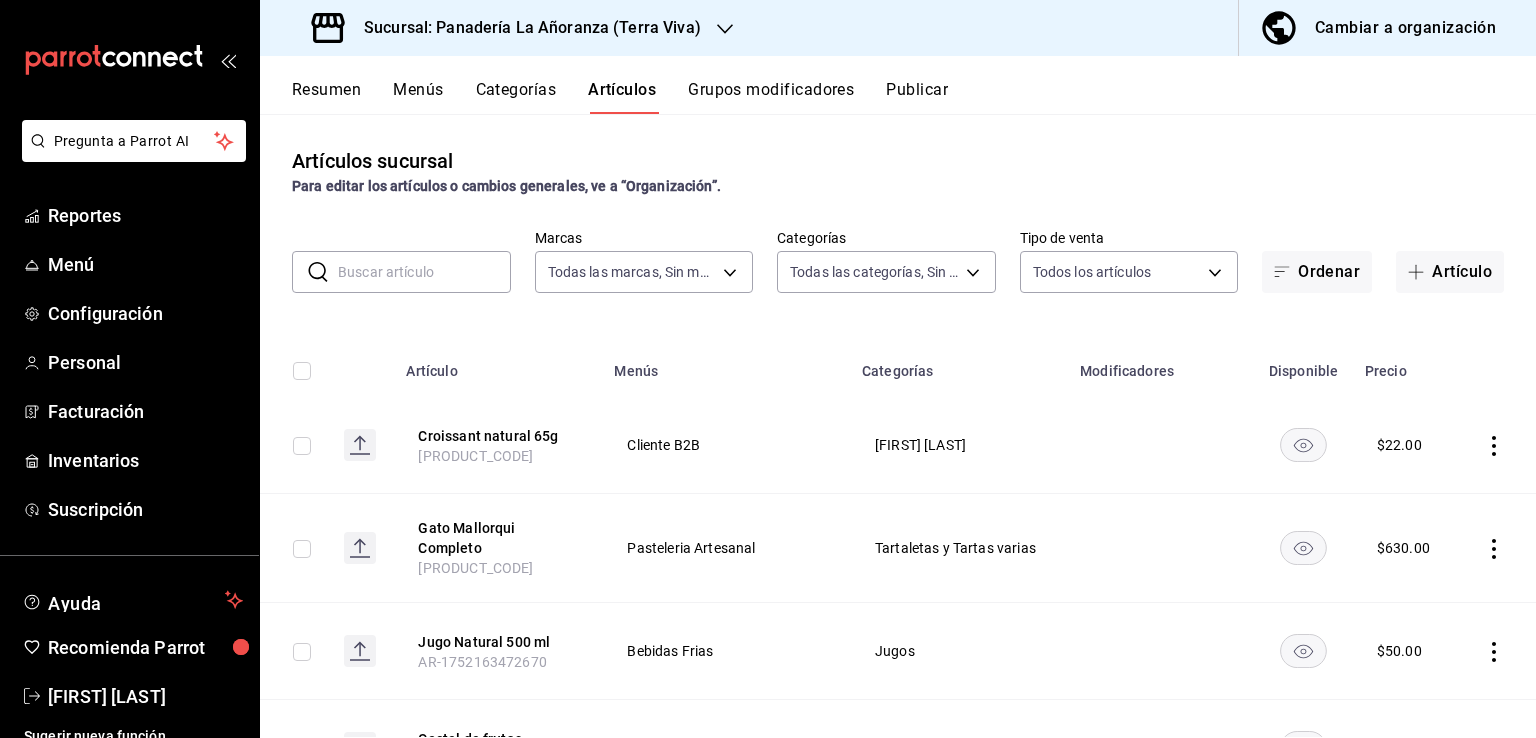 click 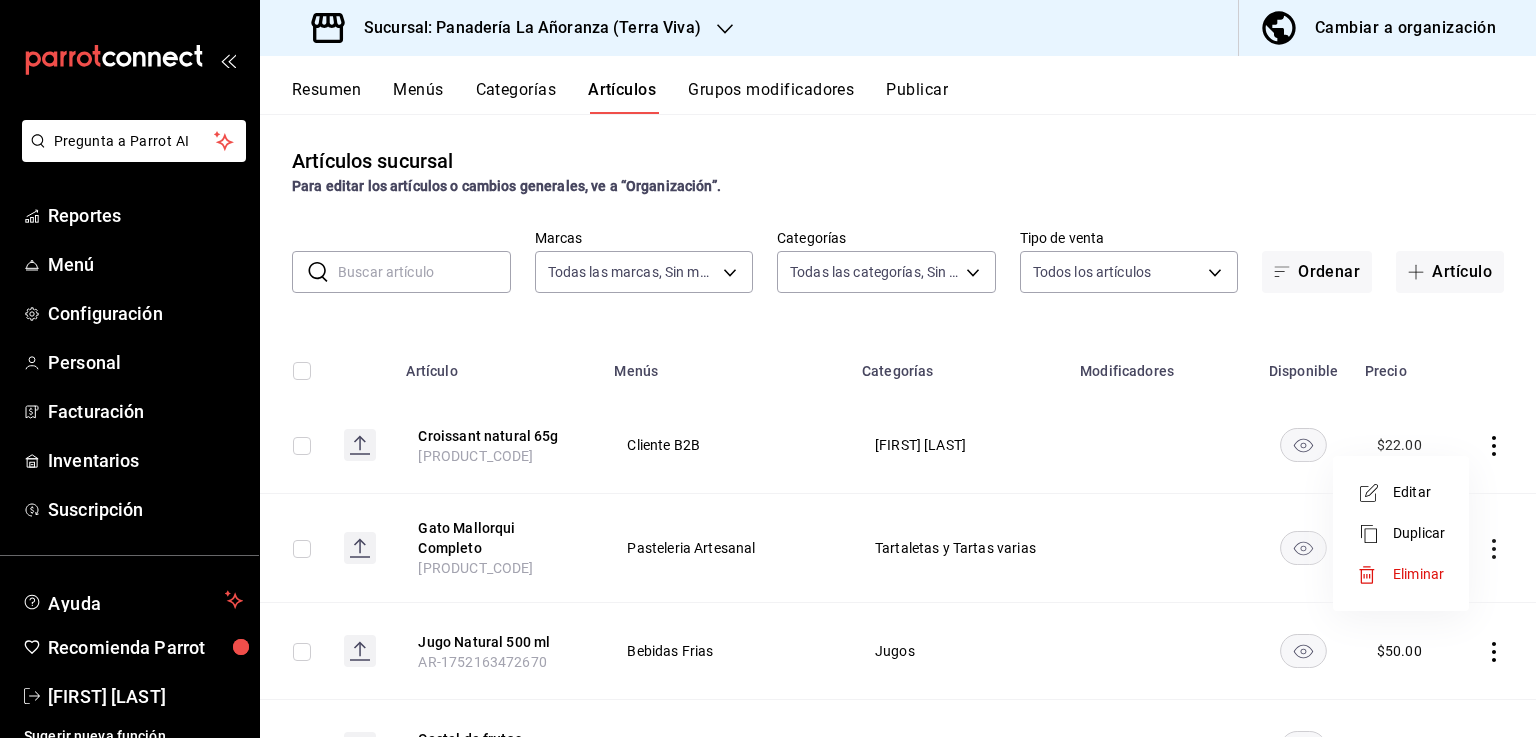 click on "Editar" at bounding box center [1401, 492] 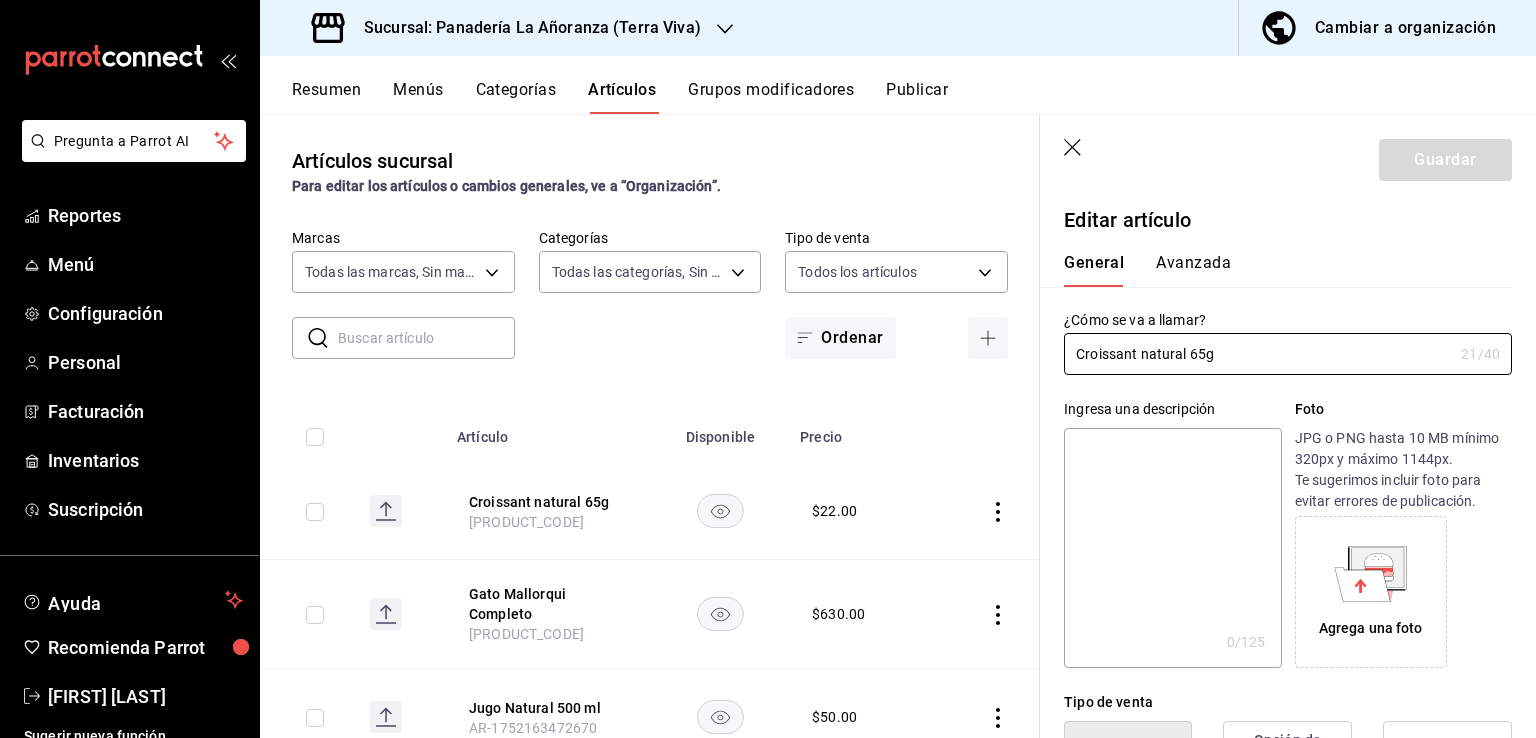 type on "$22.00" 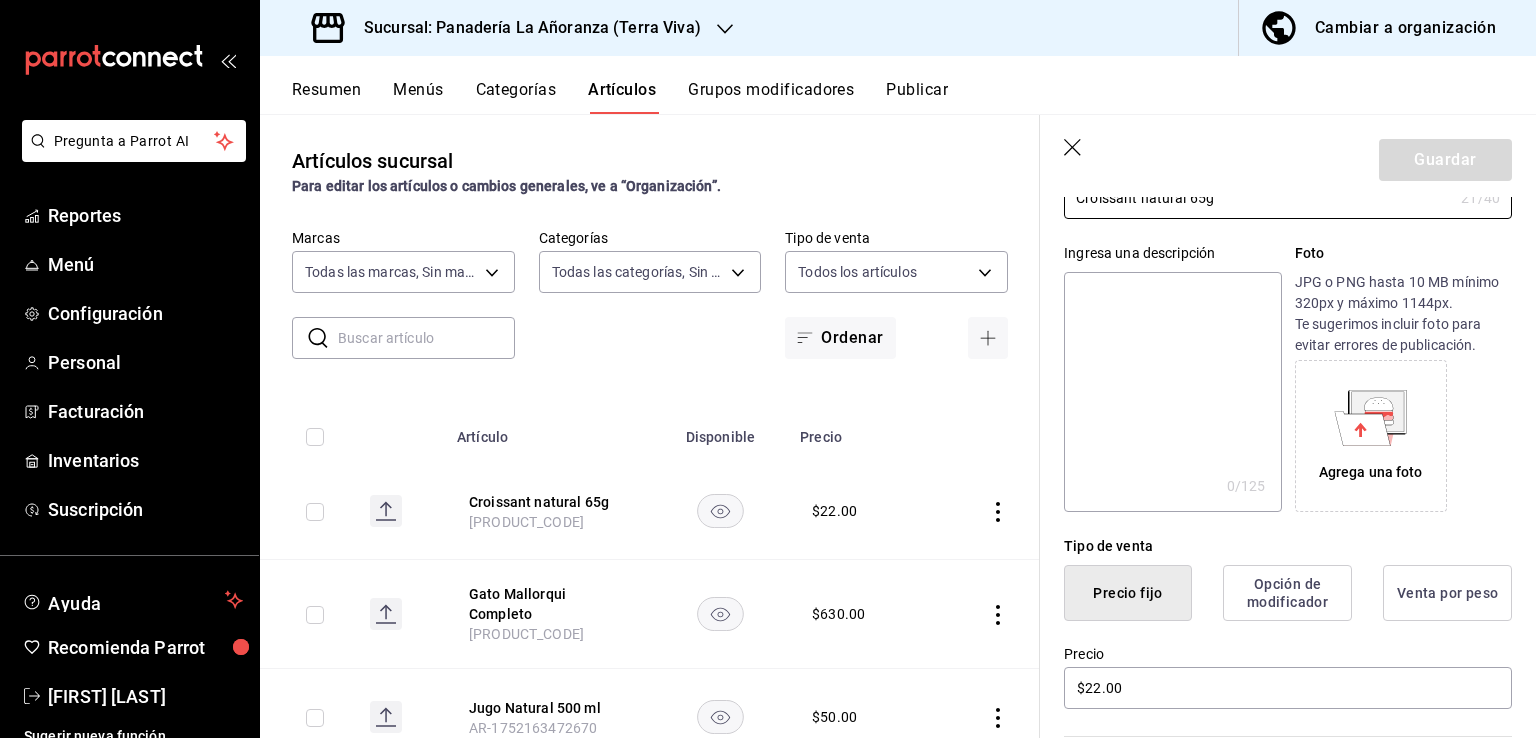 scroll, scrollTop: 0, scrollLeft: 0, axis: both 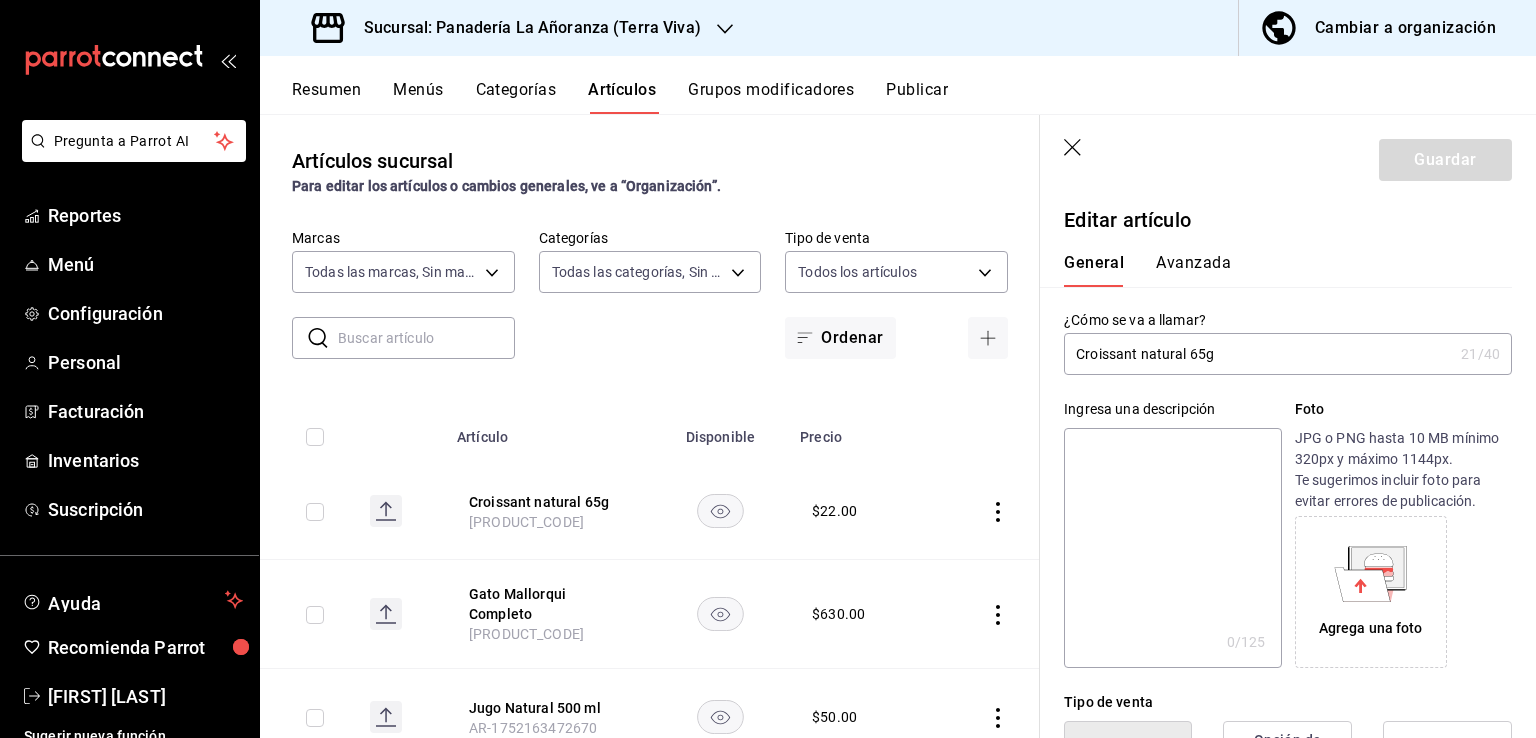 click 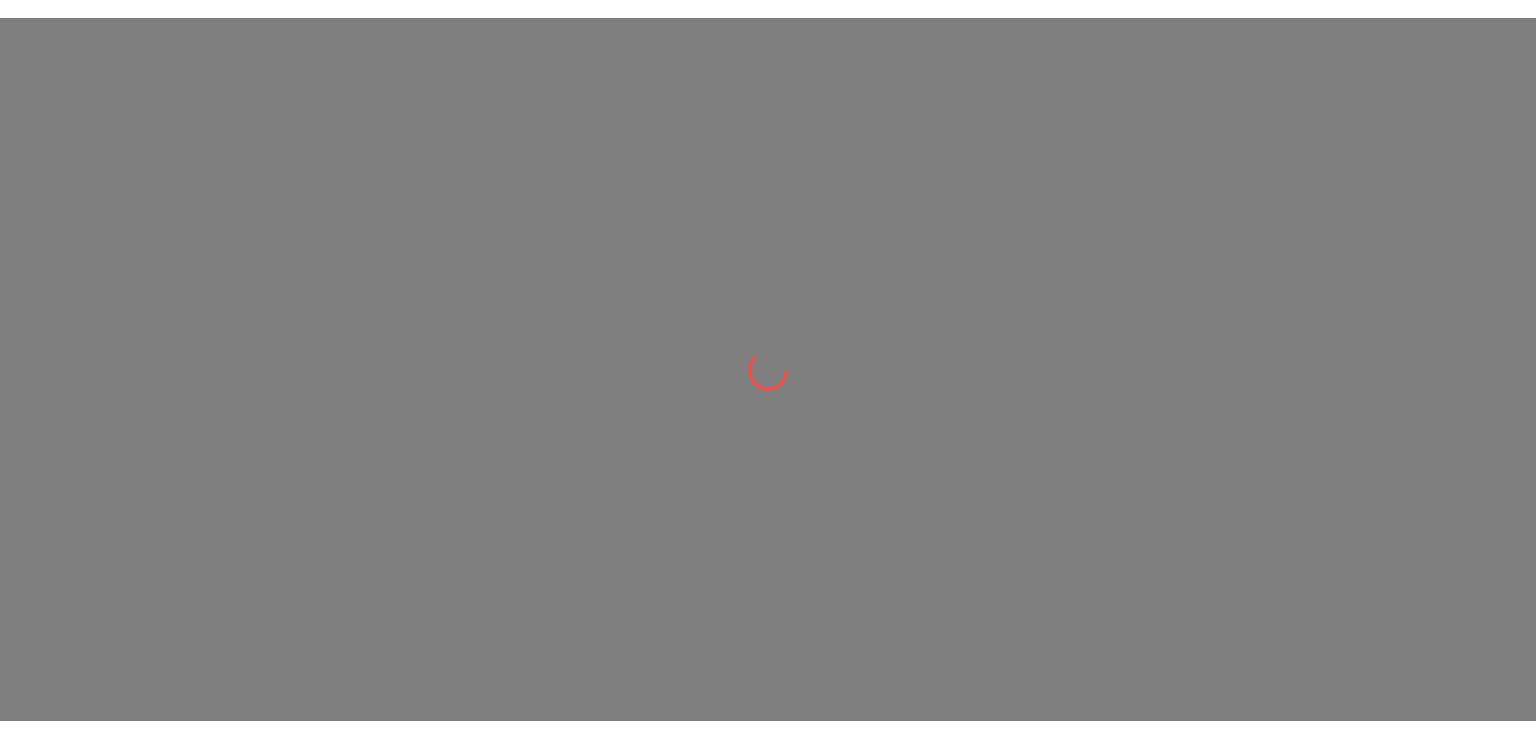 scroll, scrollTop: 0, scrollLeft: 0, axis: both 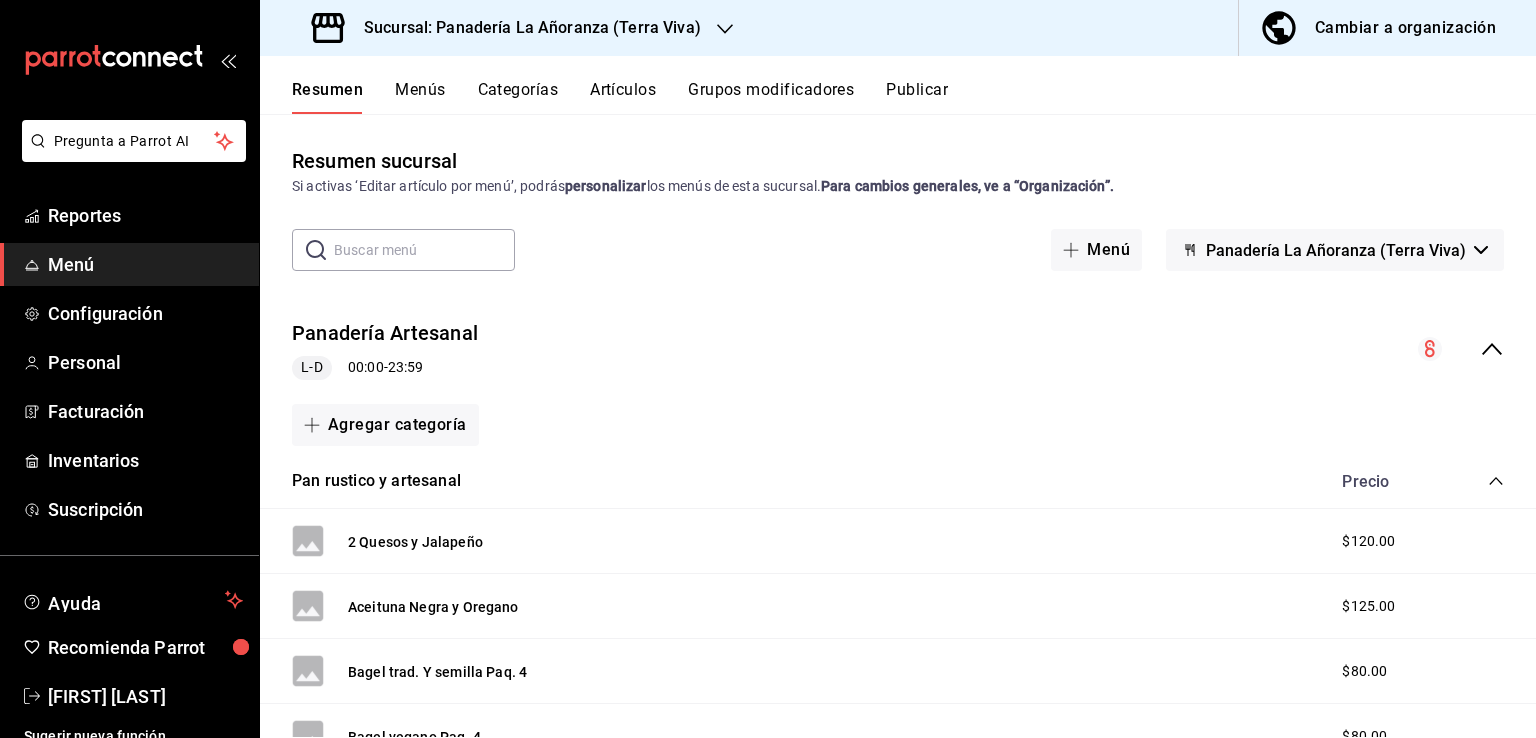 click on "Sucursal: Panadería La Añoranza (Terra Viva)" at bounding box center [508, 28] 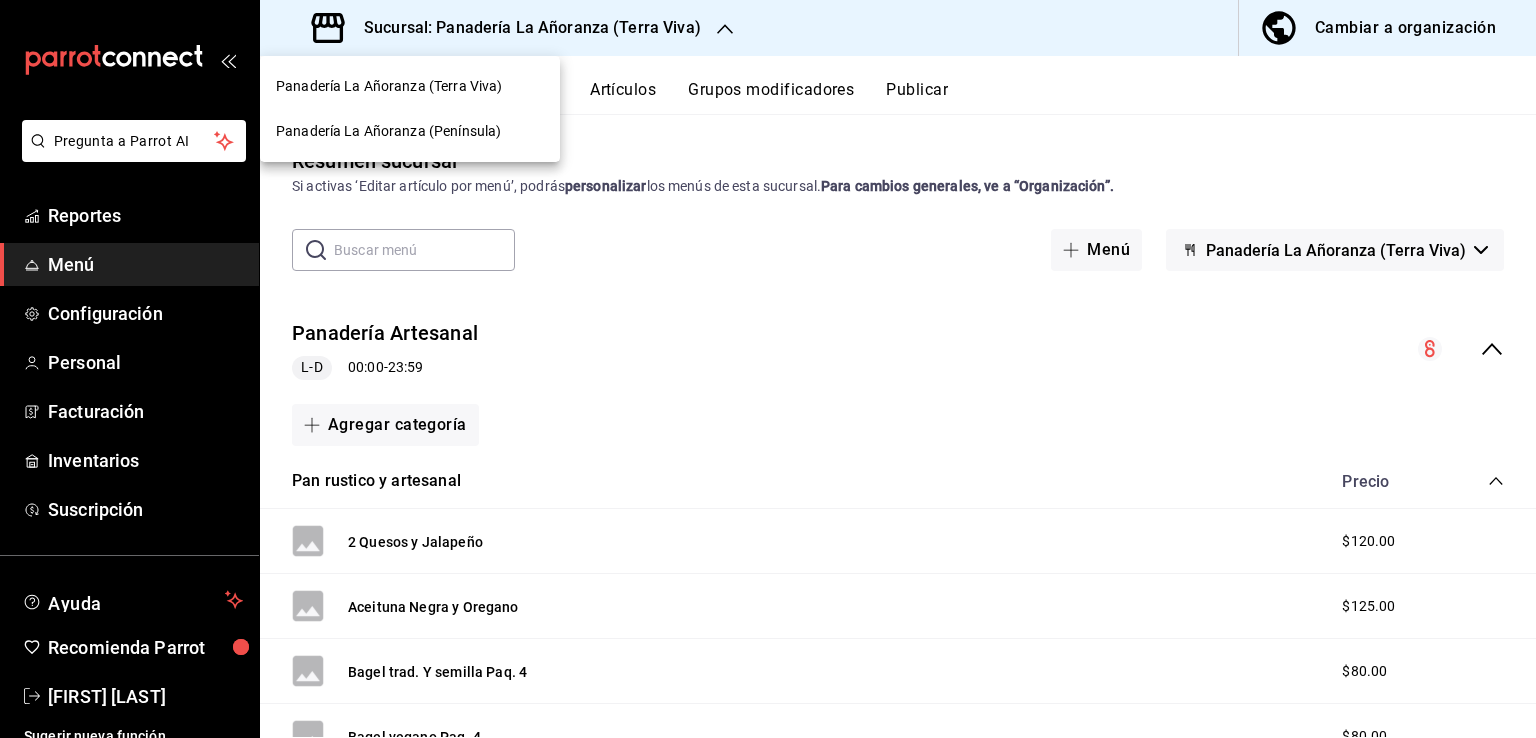 click on "Panadería La Añoranza (Península)" at bounding box center [388, 131] 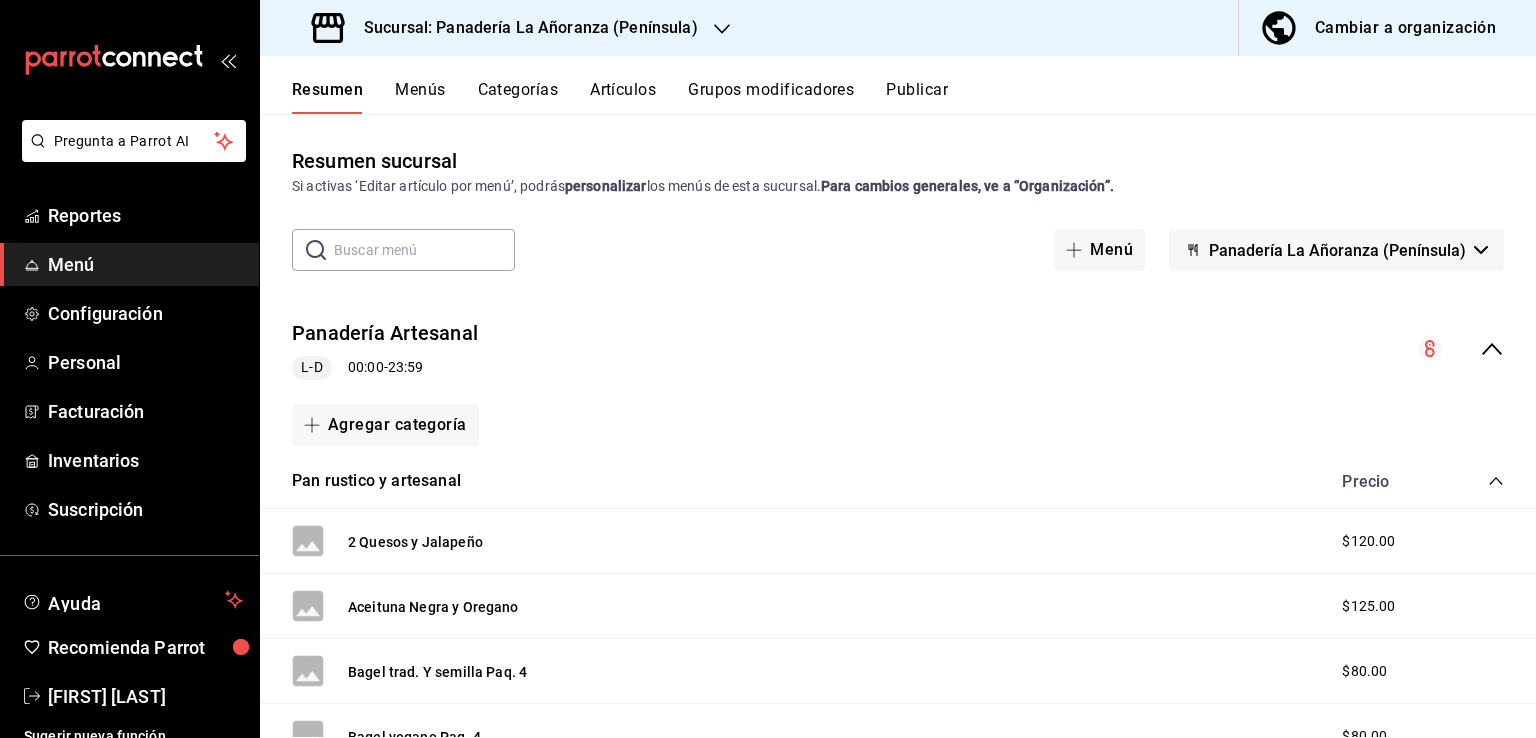 click on "Categorías" at bounding box center (518, 97) 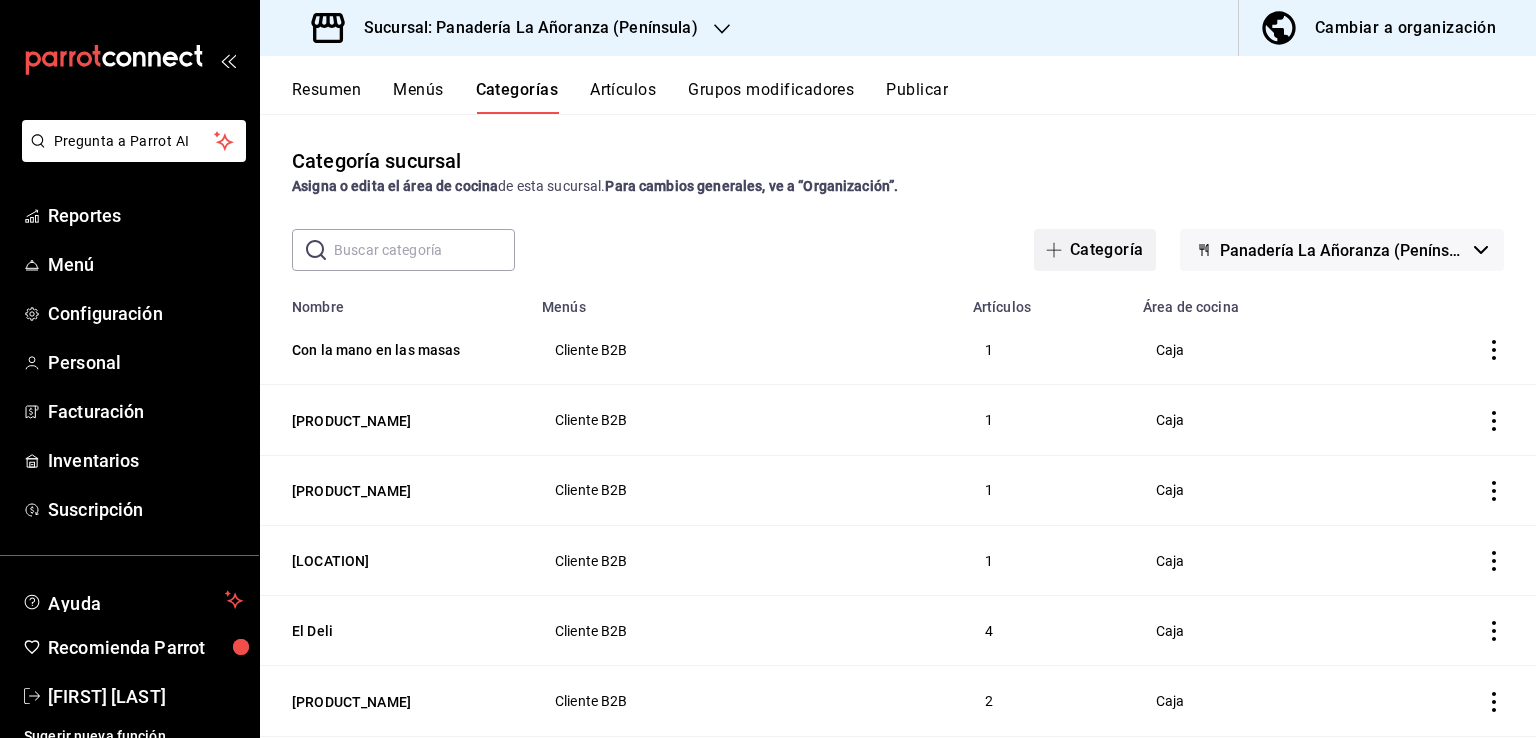 click on "Categoría" at bounding box center [1095, 250] 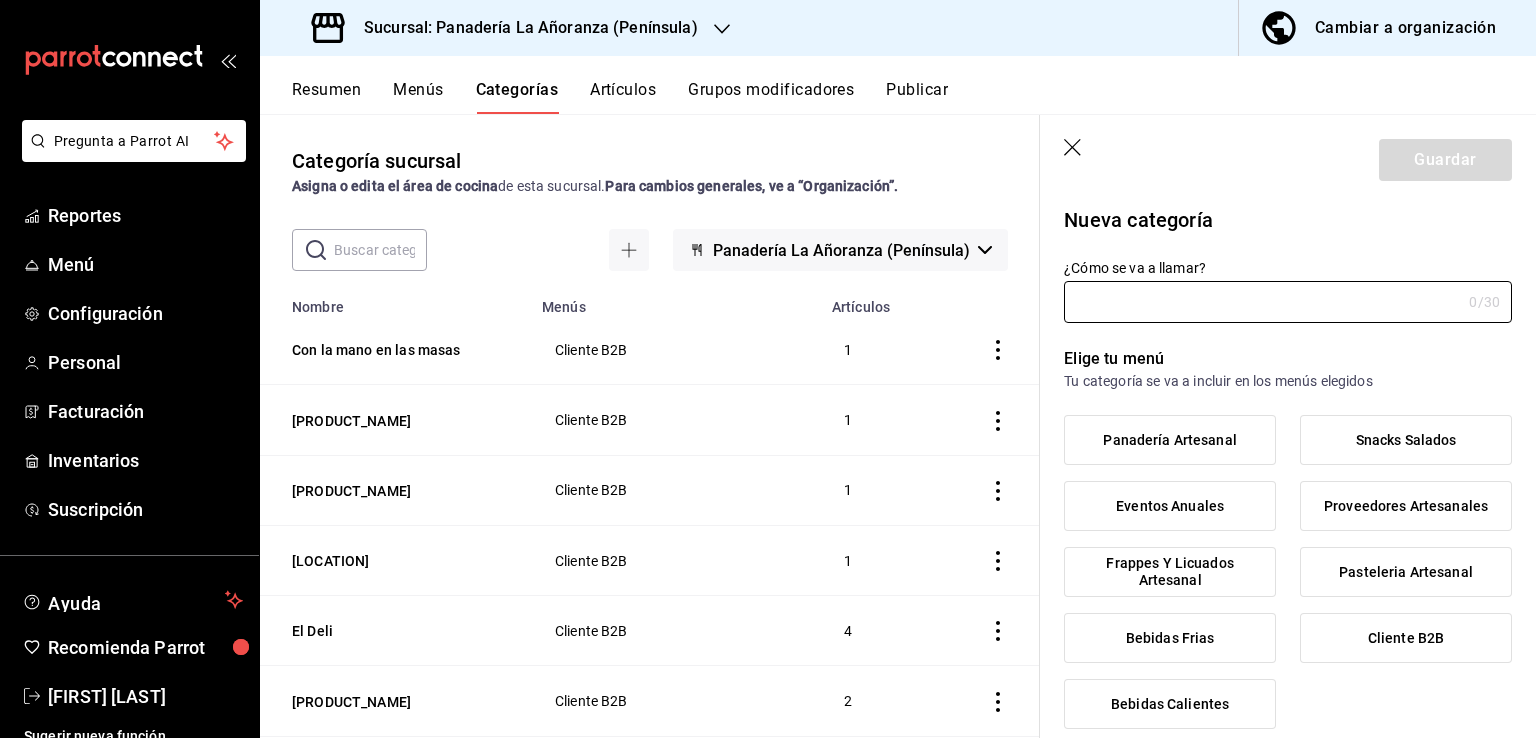 click on "Cliente B2B" at bounding box center [1406, 638] 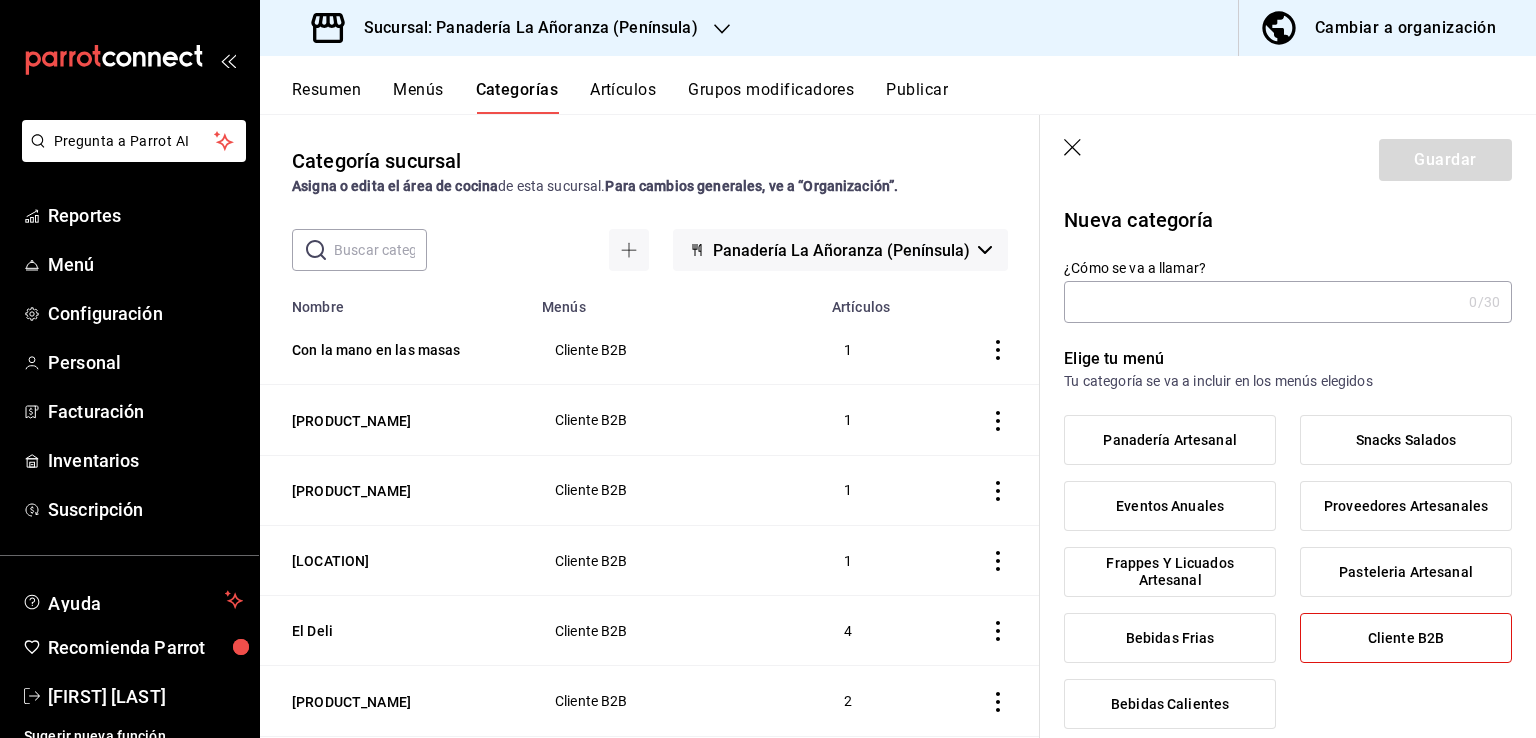 click on "¿Cómo se va a llamar?" at bounding box center (1262, 302) 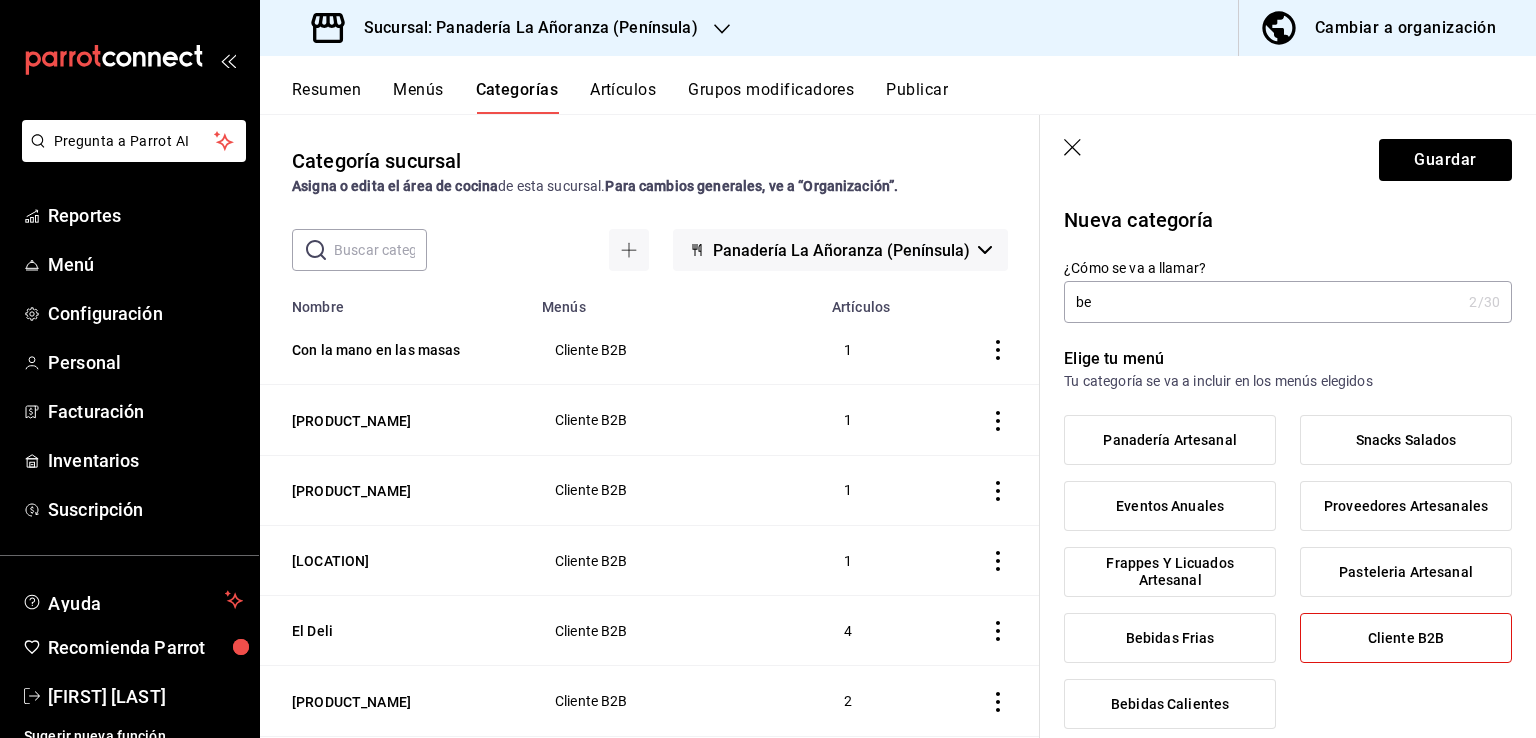 type on "b" 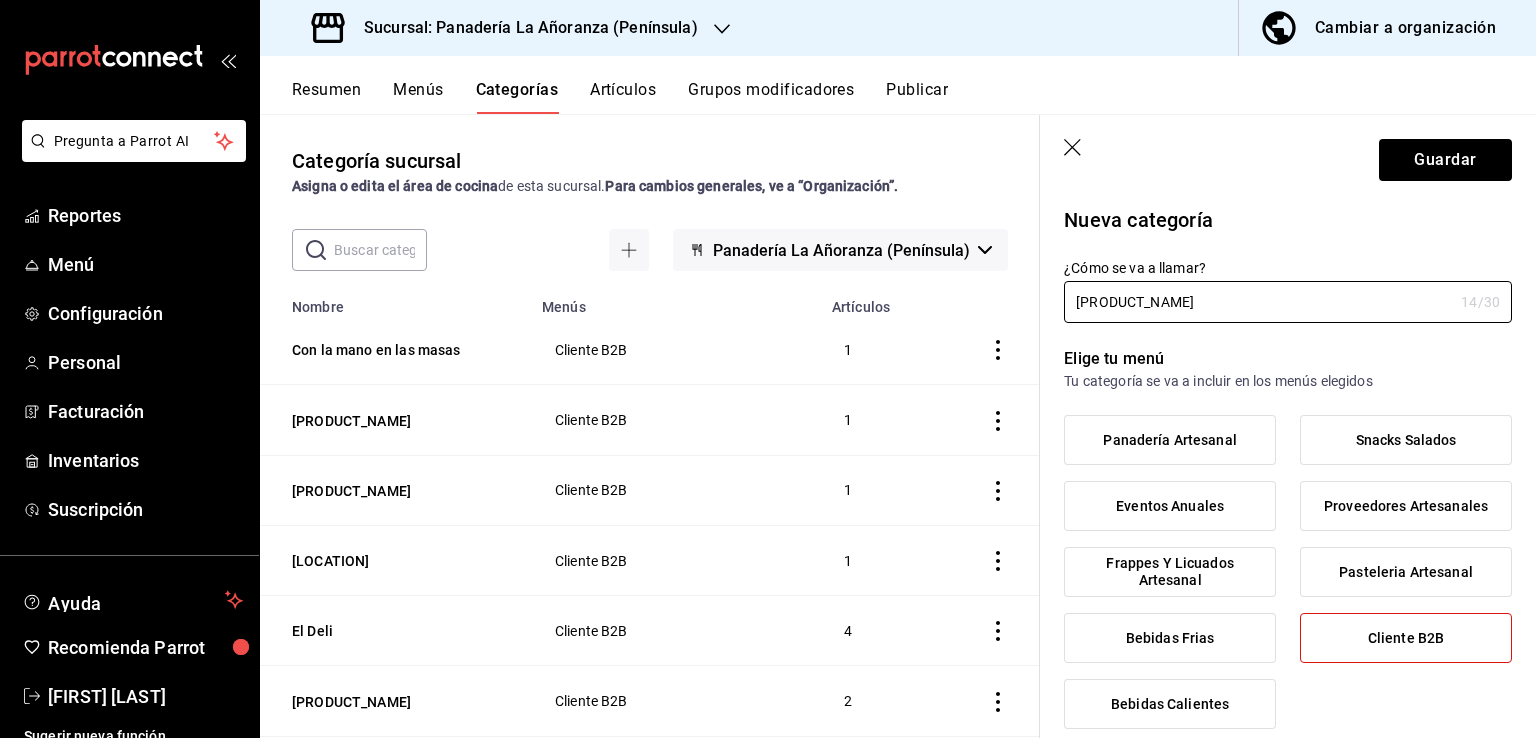 type on "[PRODUCT_NAME]" 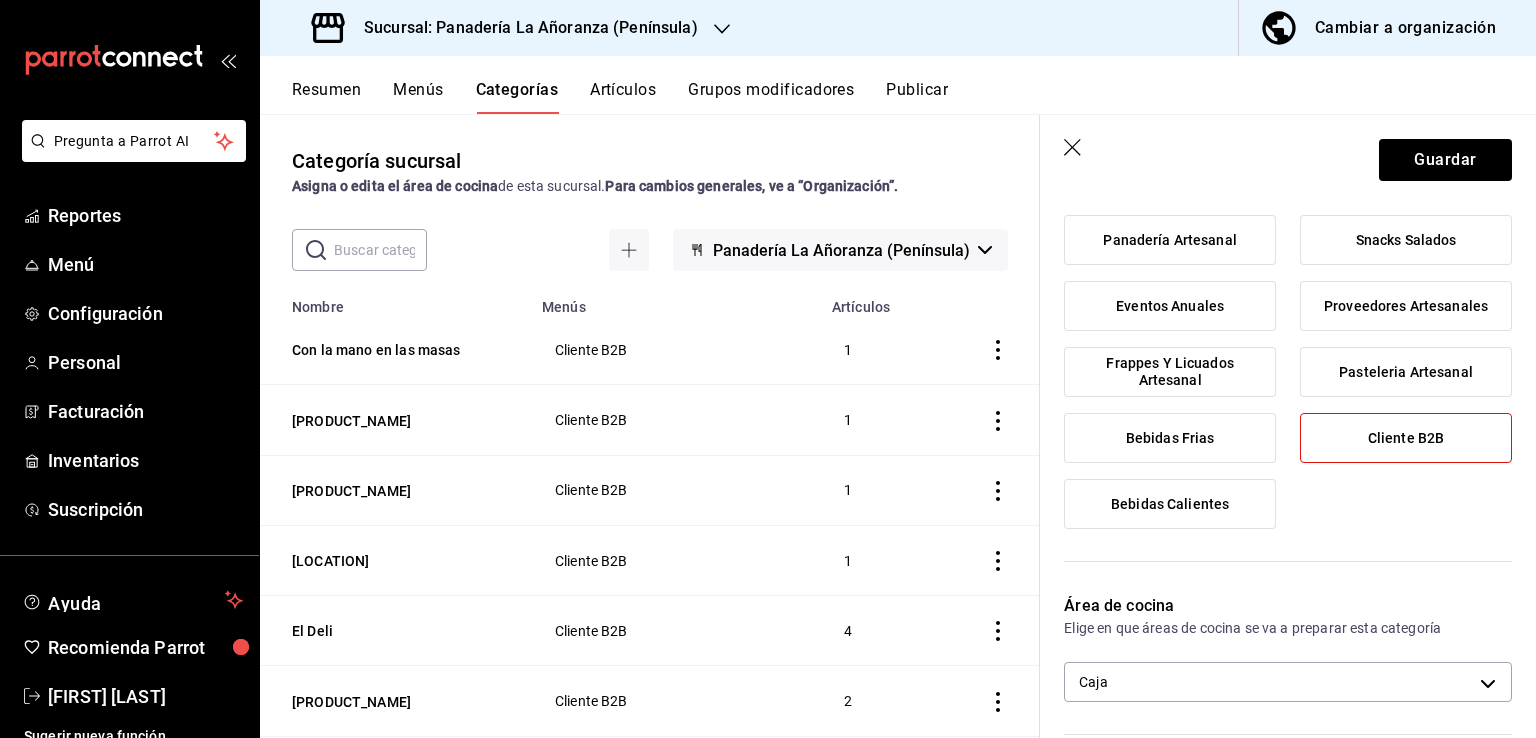 scroll, scrollTop: 300, scrollLeft: 0, axis: vertical 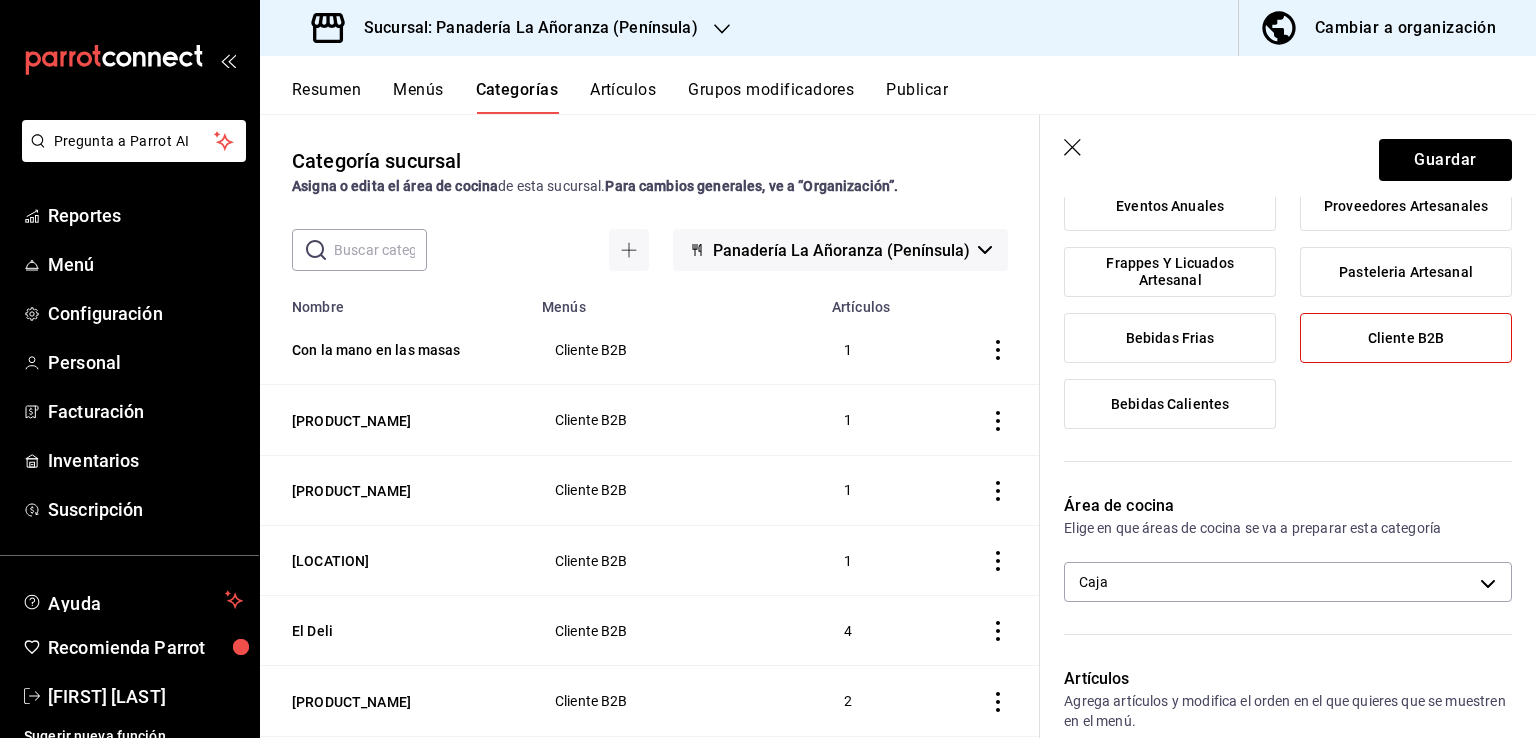 click on "Cliente B2B" at bounding box center [1406, 338] 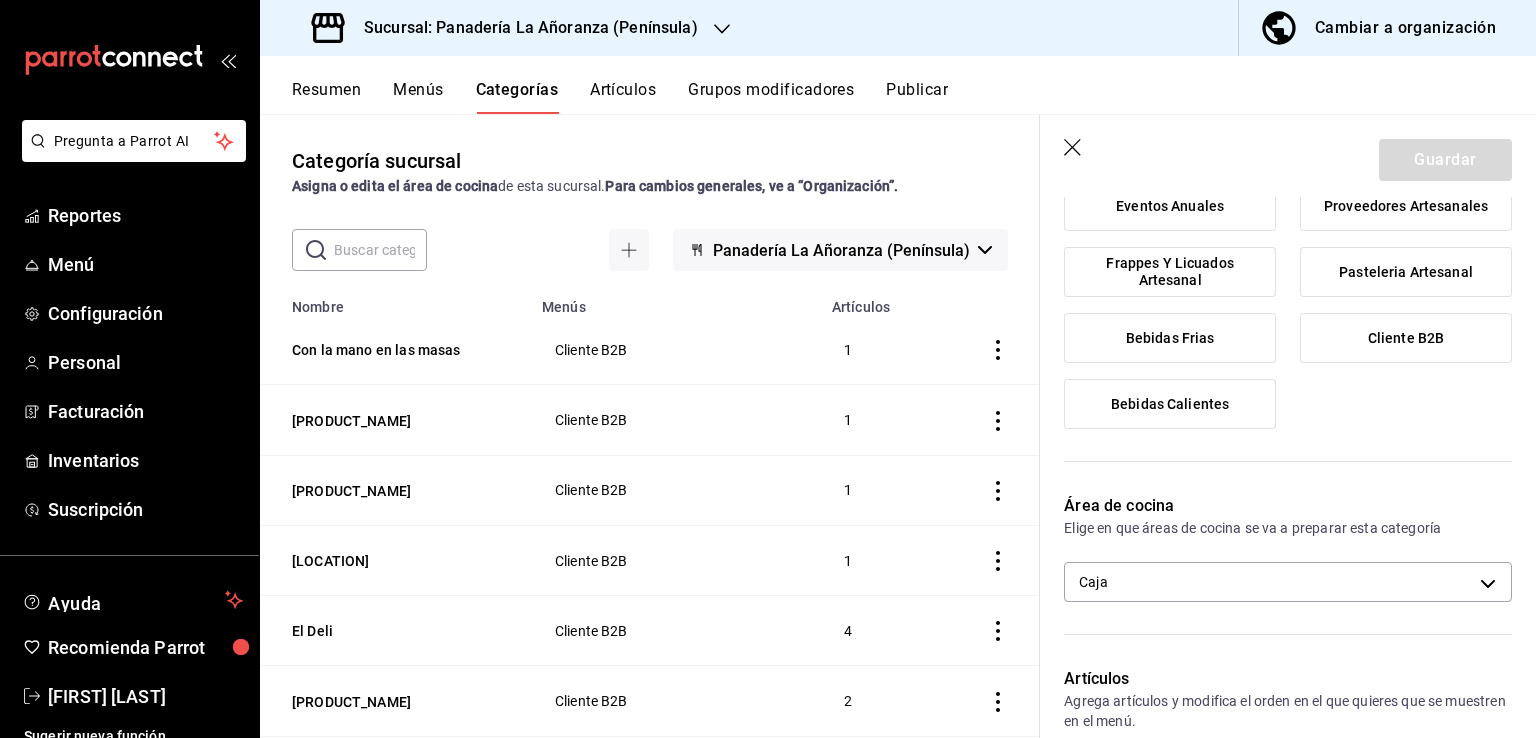 click on "Guardar" at bounding box center (1445, 160) 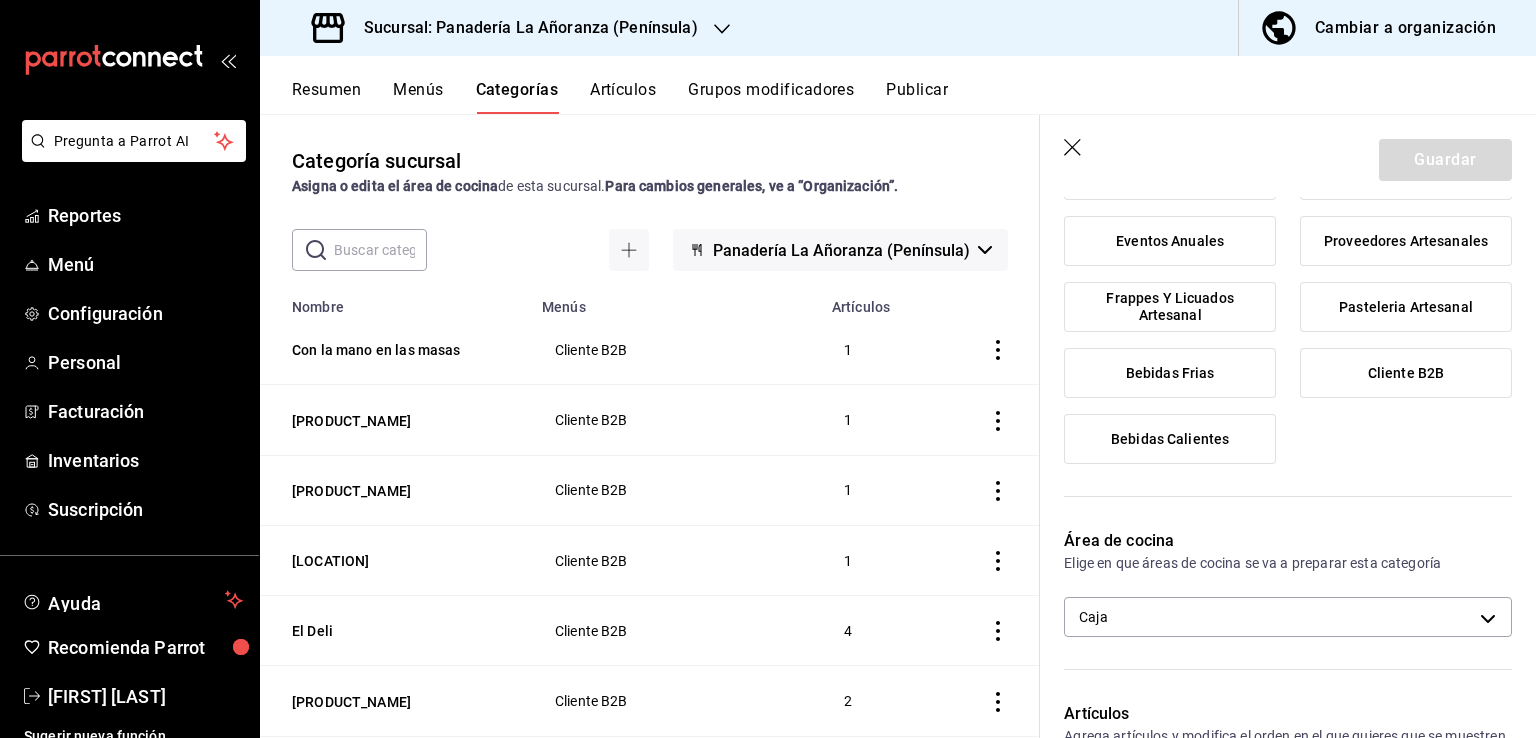 scroll, scrollTop: 300, scrollLeft: 0, axis: vertical 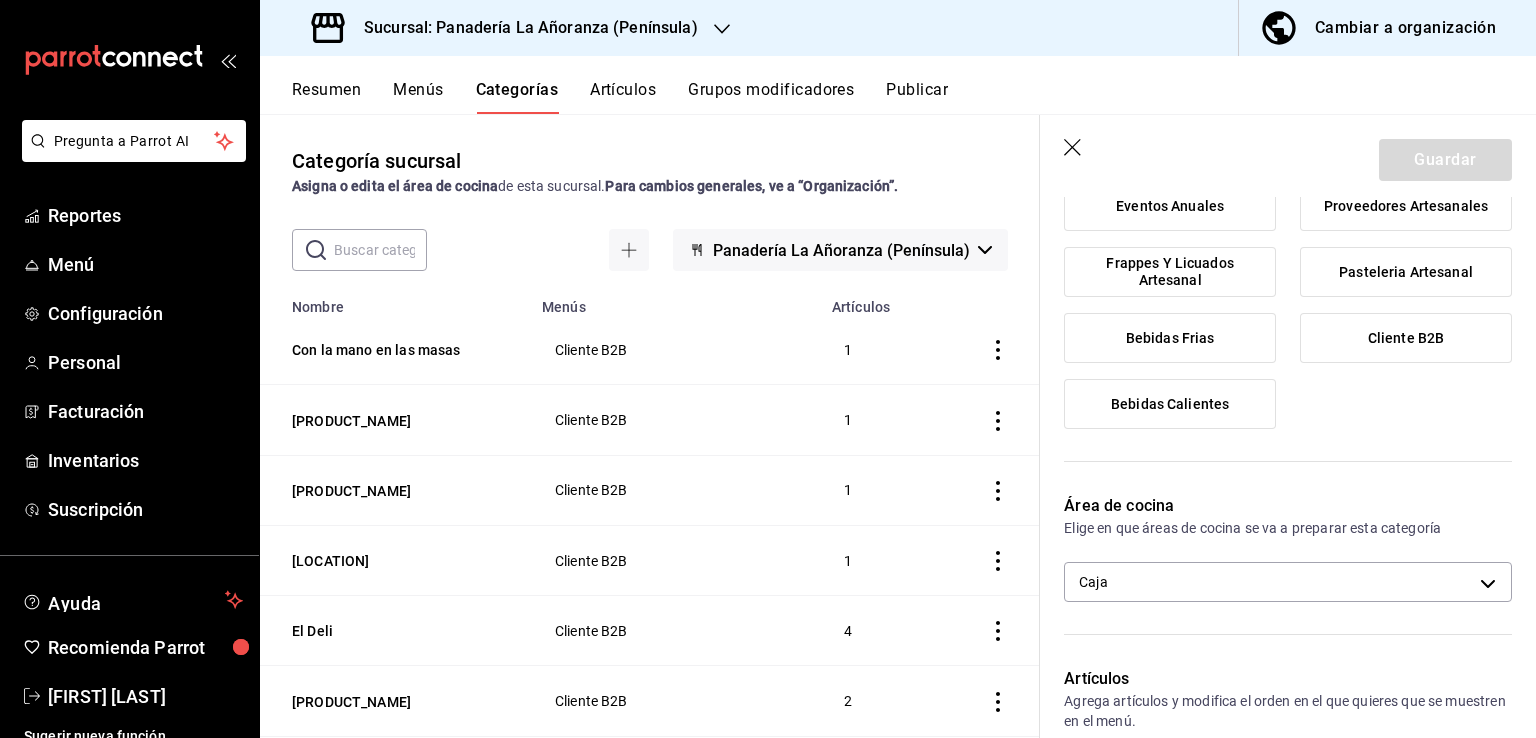 click on "Cliente B2B" at bounding box center (1406, 338) 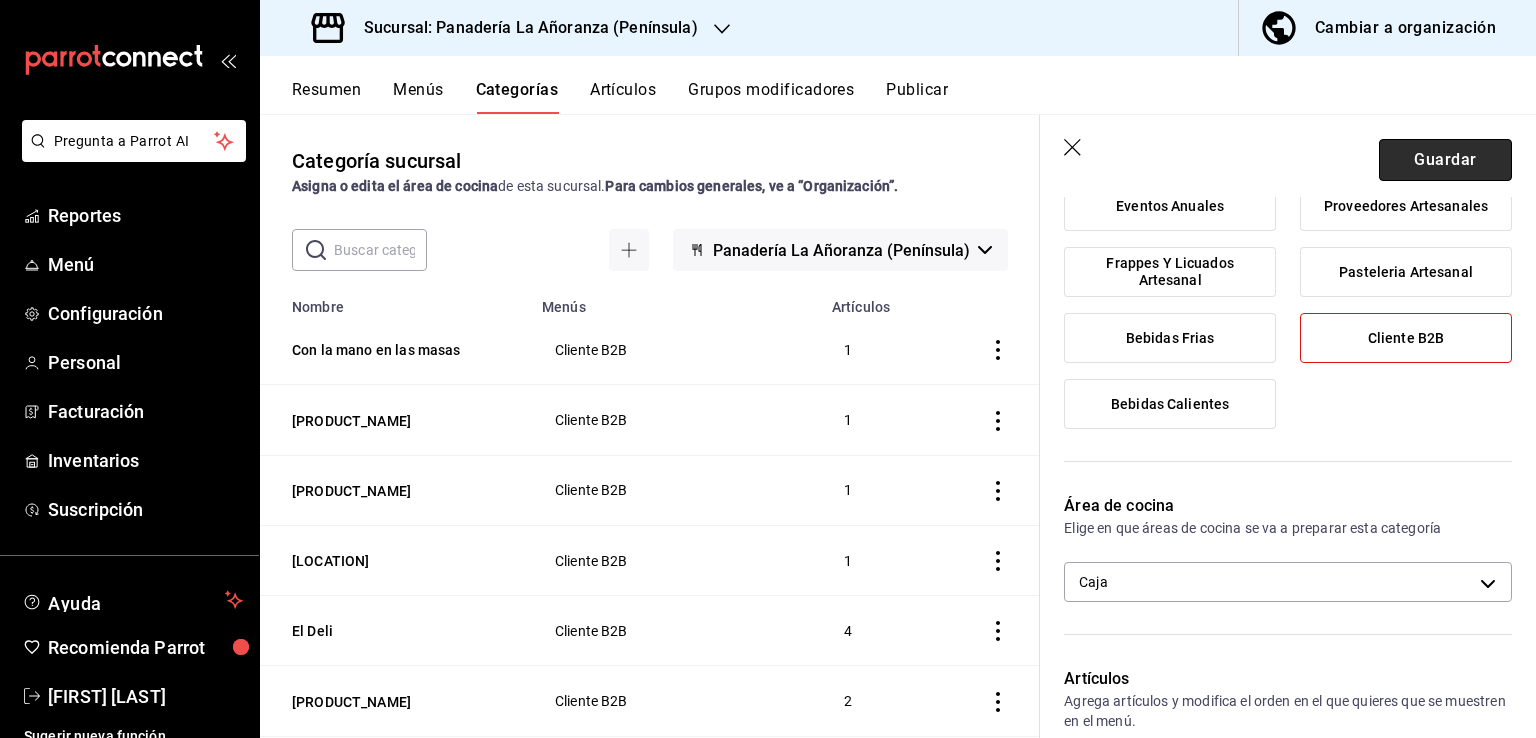 click on "Guardar" at bounding box center (1445, 160) 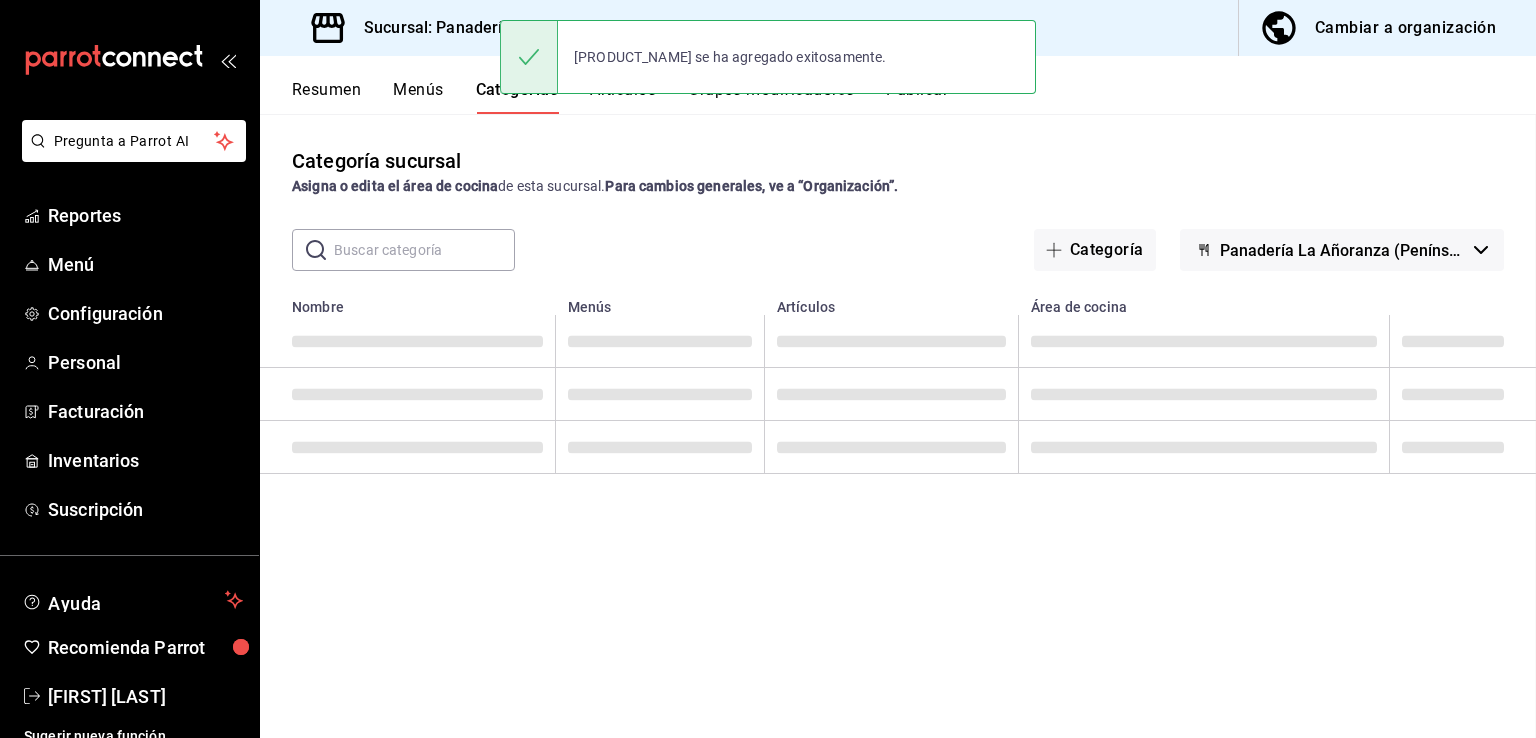scroll, scrollTop: 0, scrollLeft: 0, axis: both 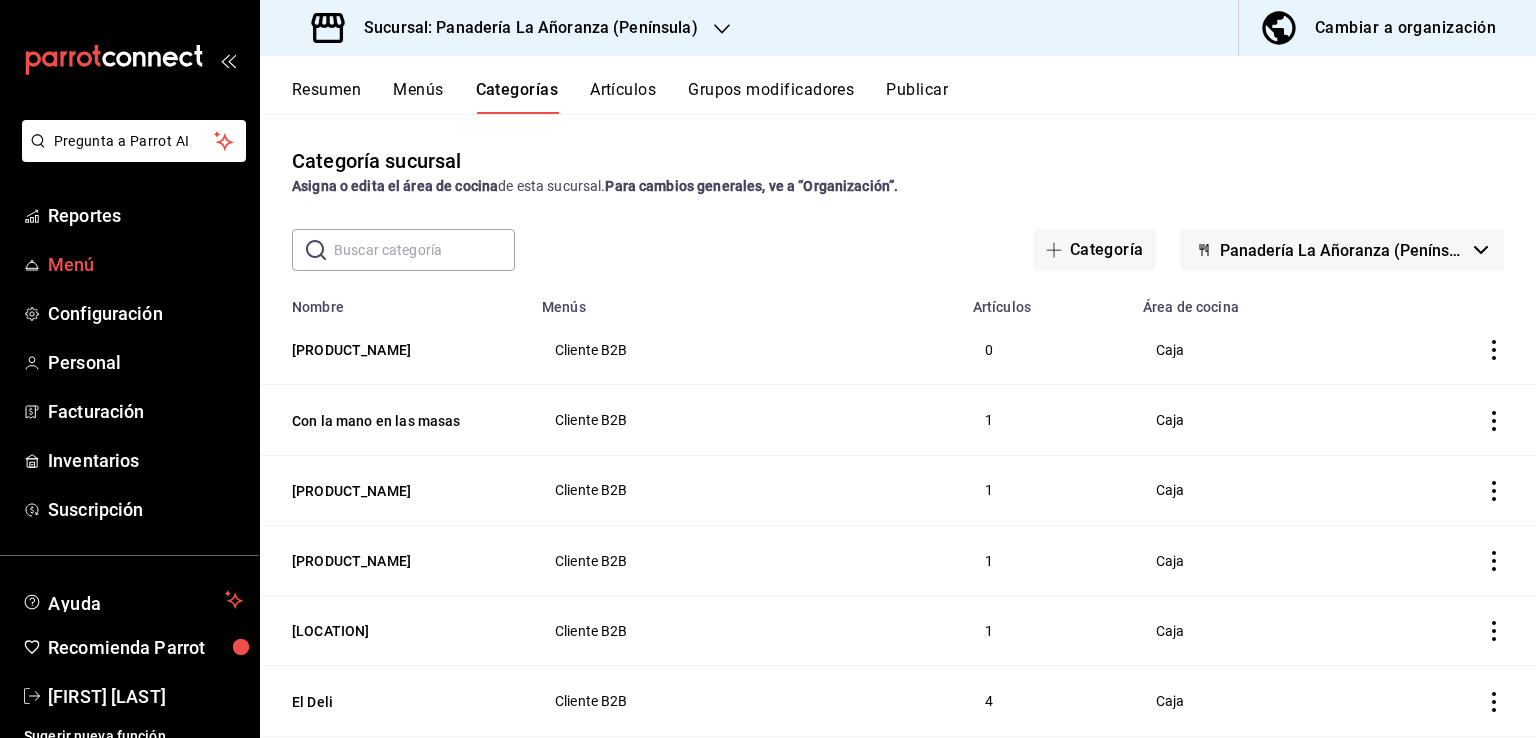 click on "Menú" at bounding box center [145, 264] 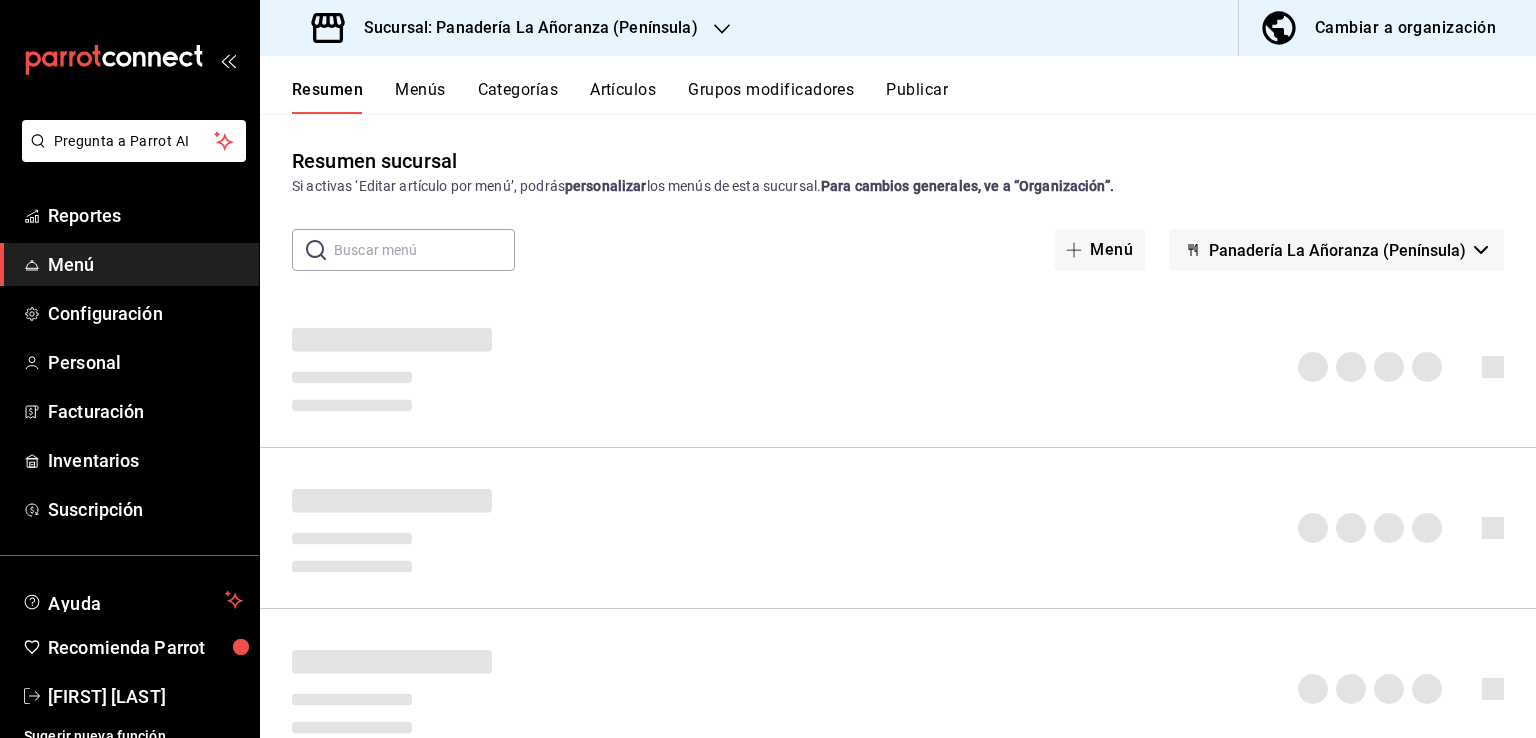click on "Artículos" at bounding box center (623, 97) 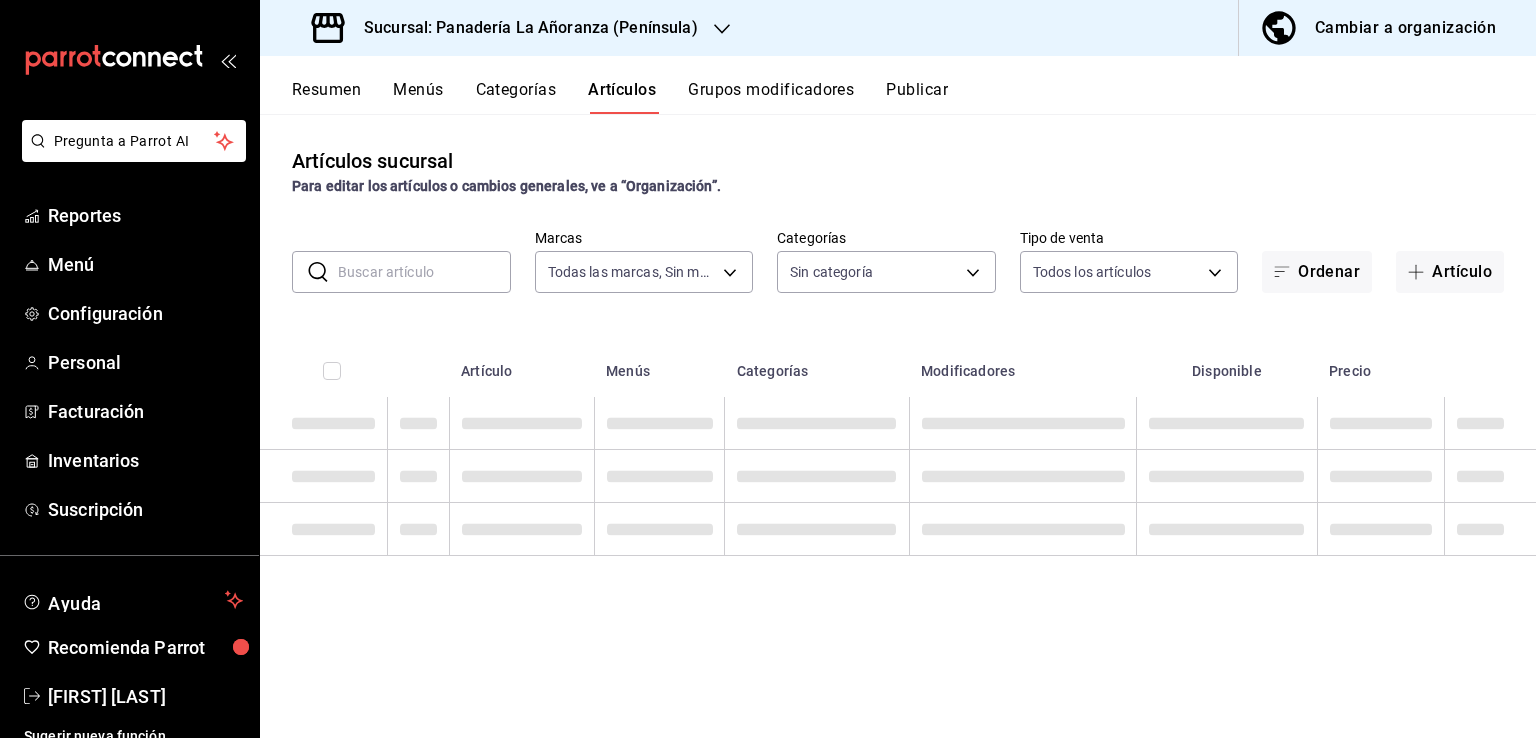 type on "bc32fe9c-f79f-43ec-842d-b84b6b67f407" 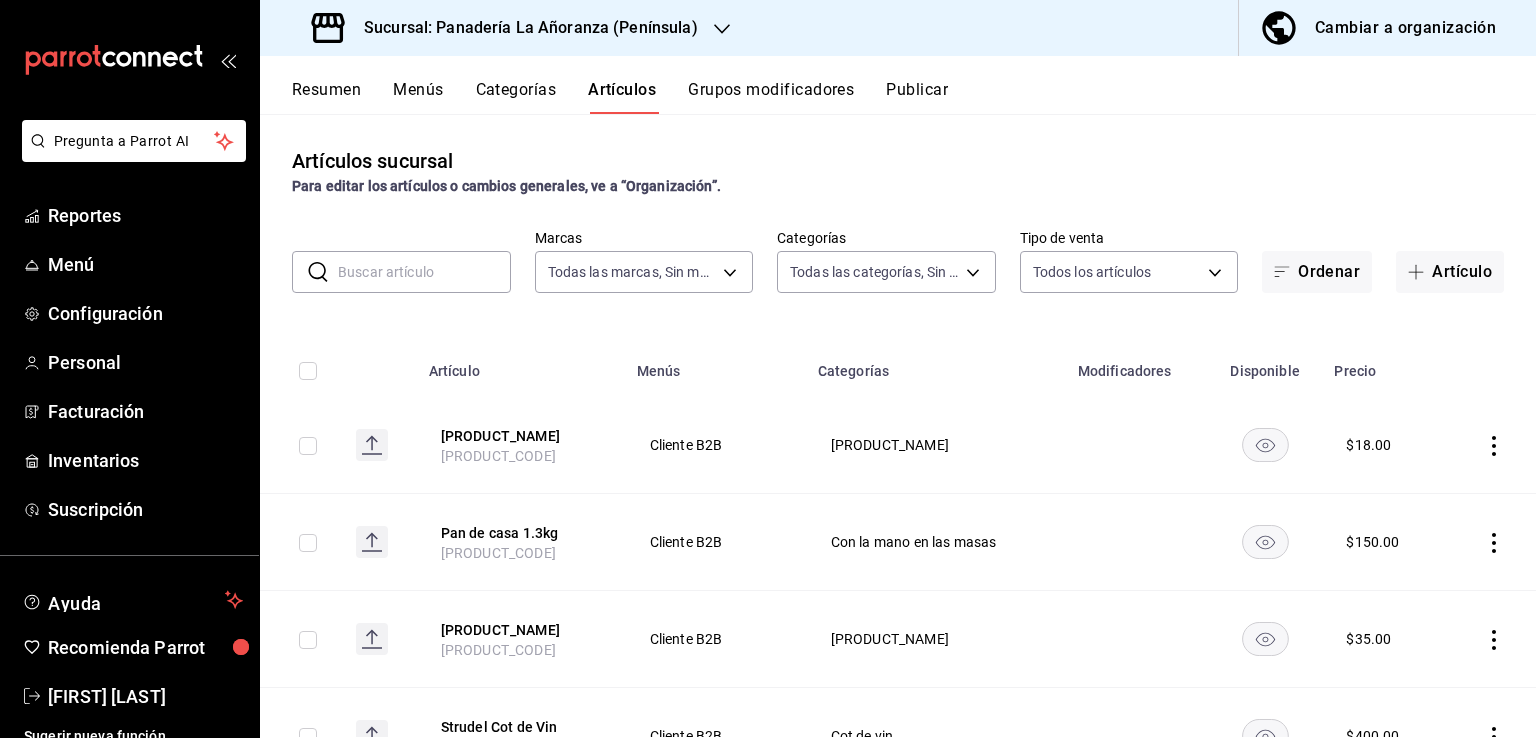 type on "[UUID_LIST]" 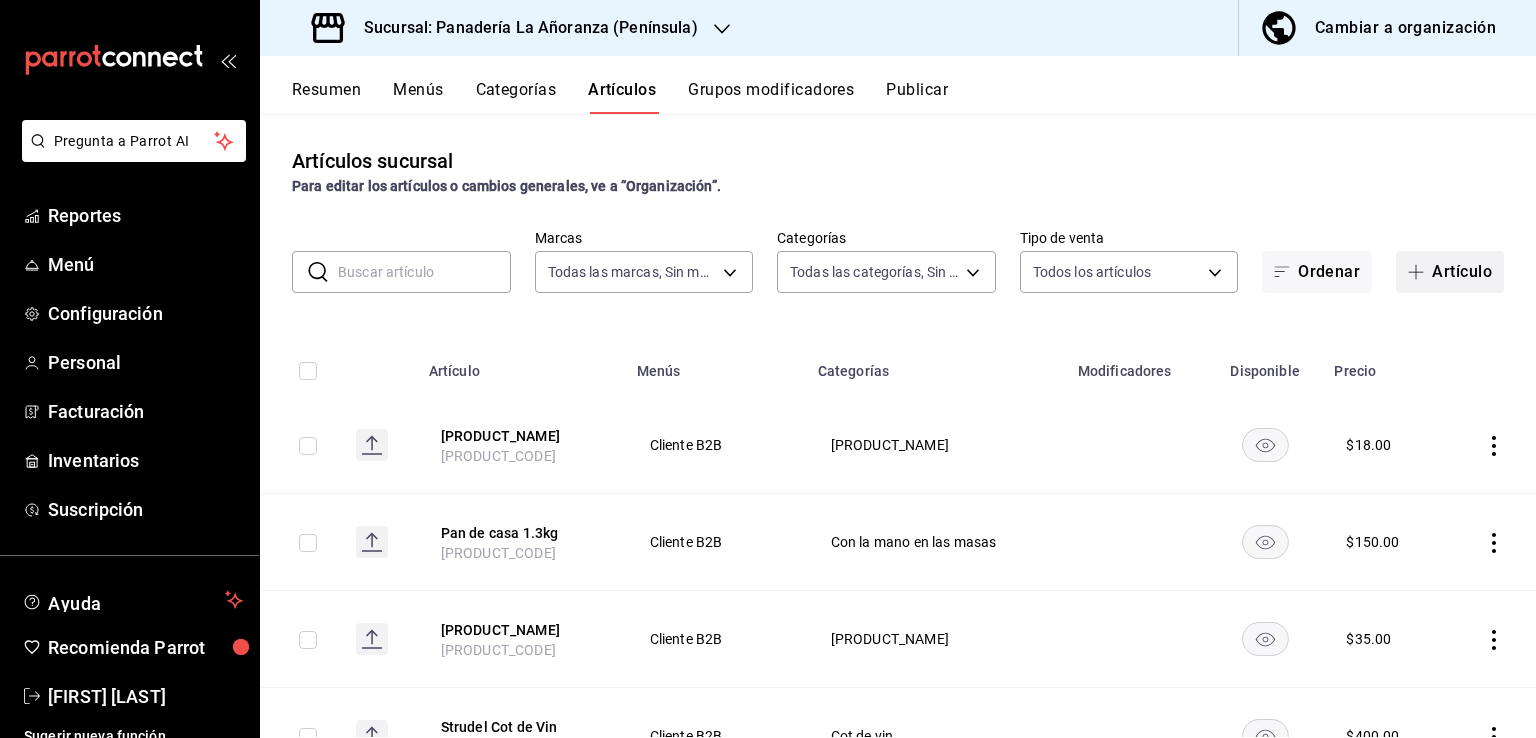 click on "Artículo" at bounding box center (1450, 272) 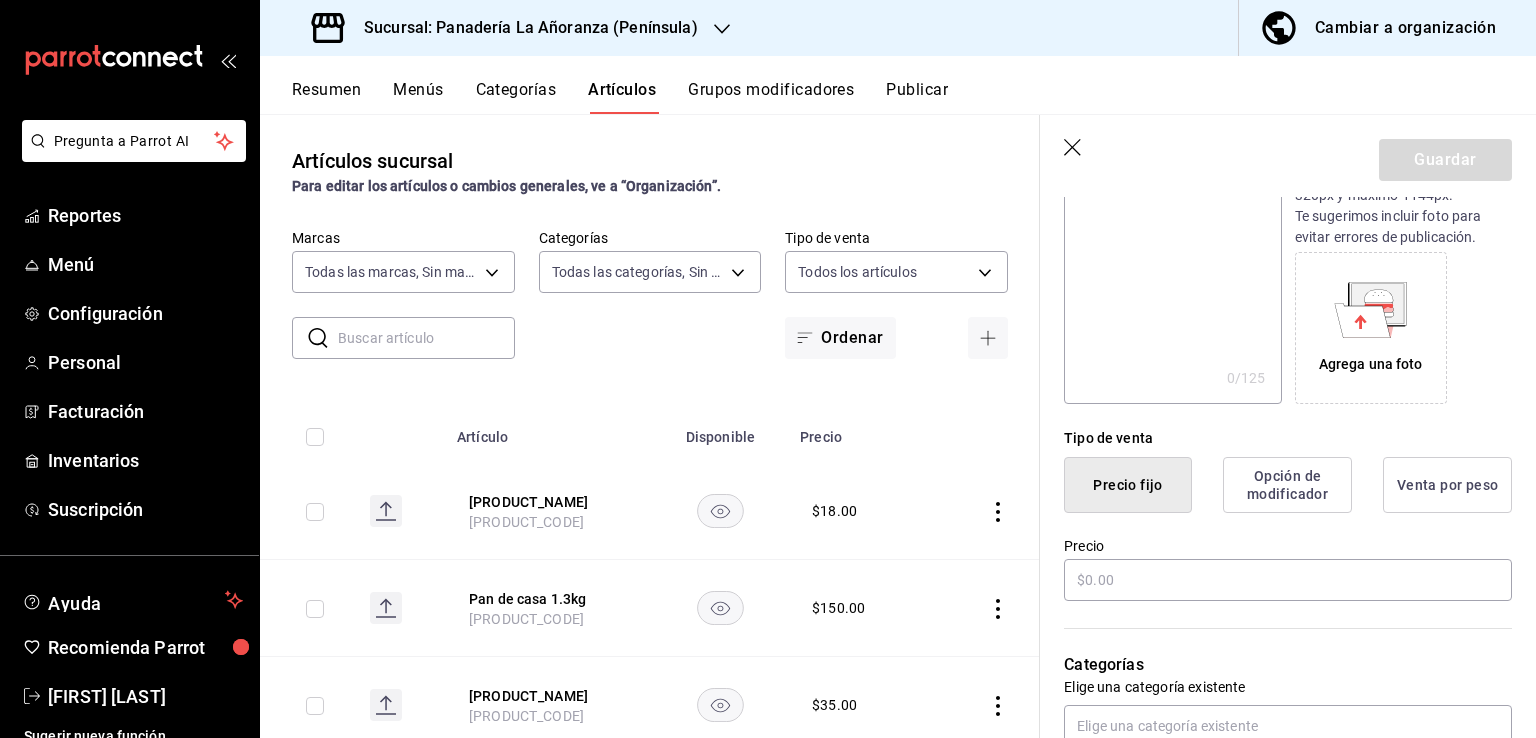 scroll, scrollTop: 300, scrollLeft: 0, axis: vertical 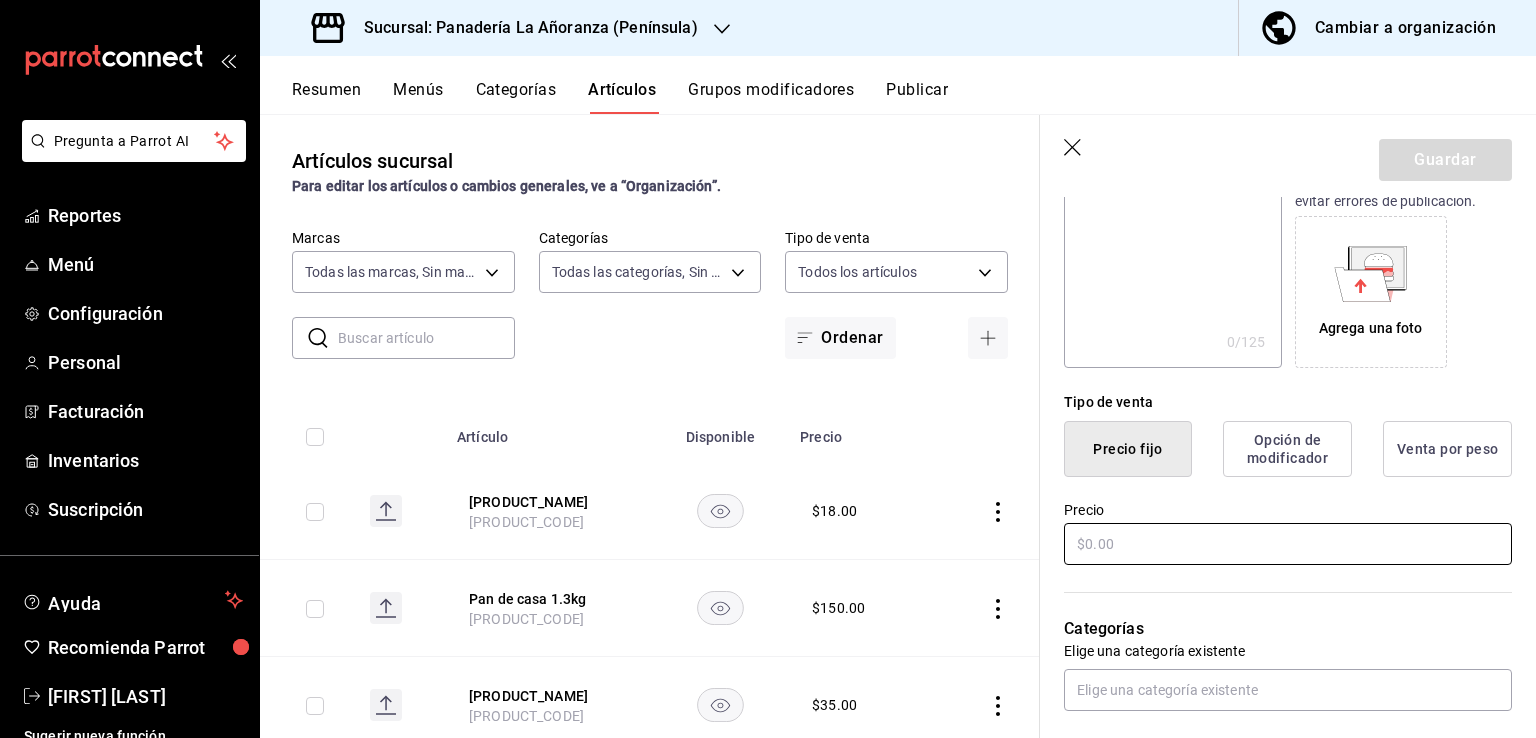 type on "[PRODUCT_NAME]" 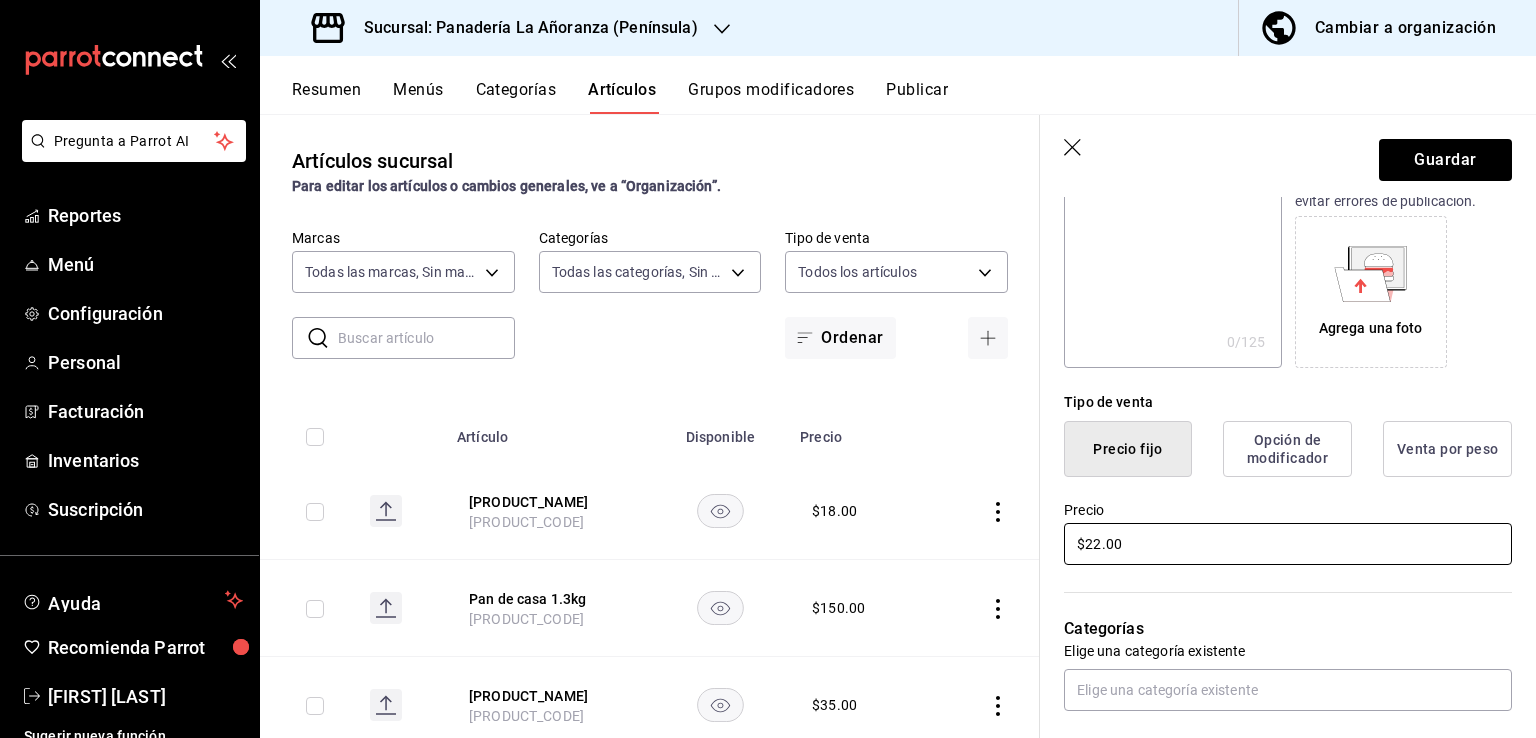 scroll, scrollTop: 500, scrollLeft: 0, axis: vertical 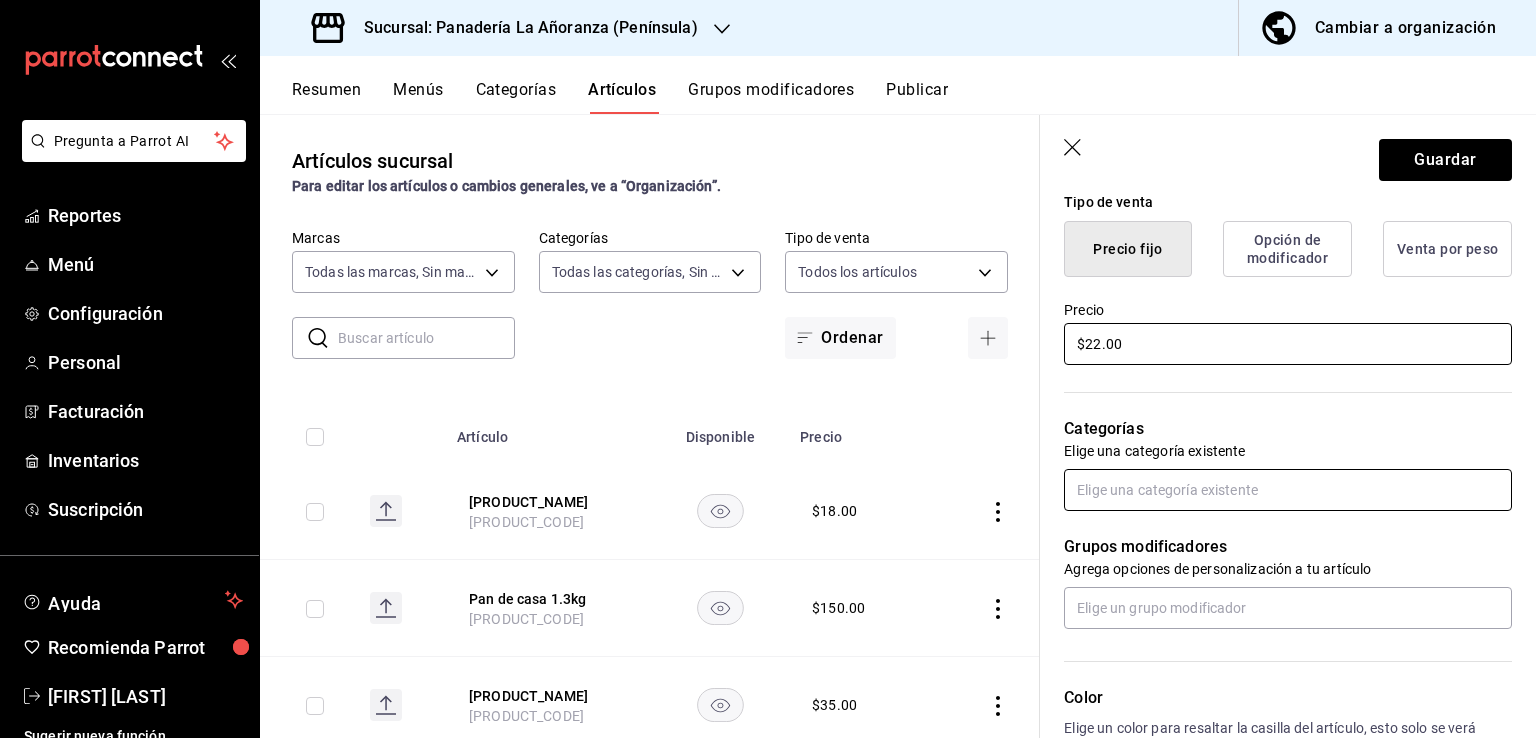 type on "$22.00" 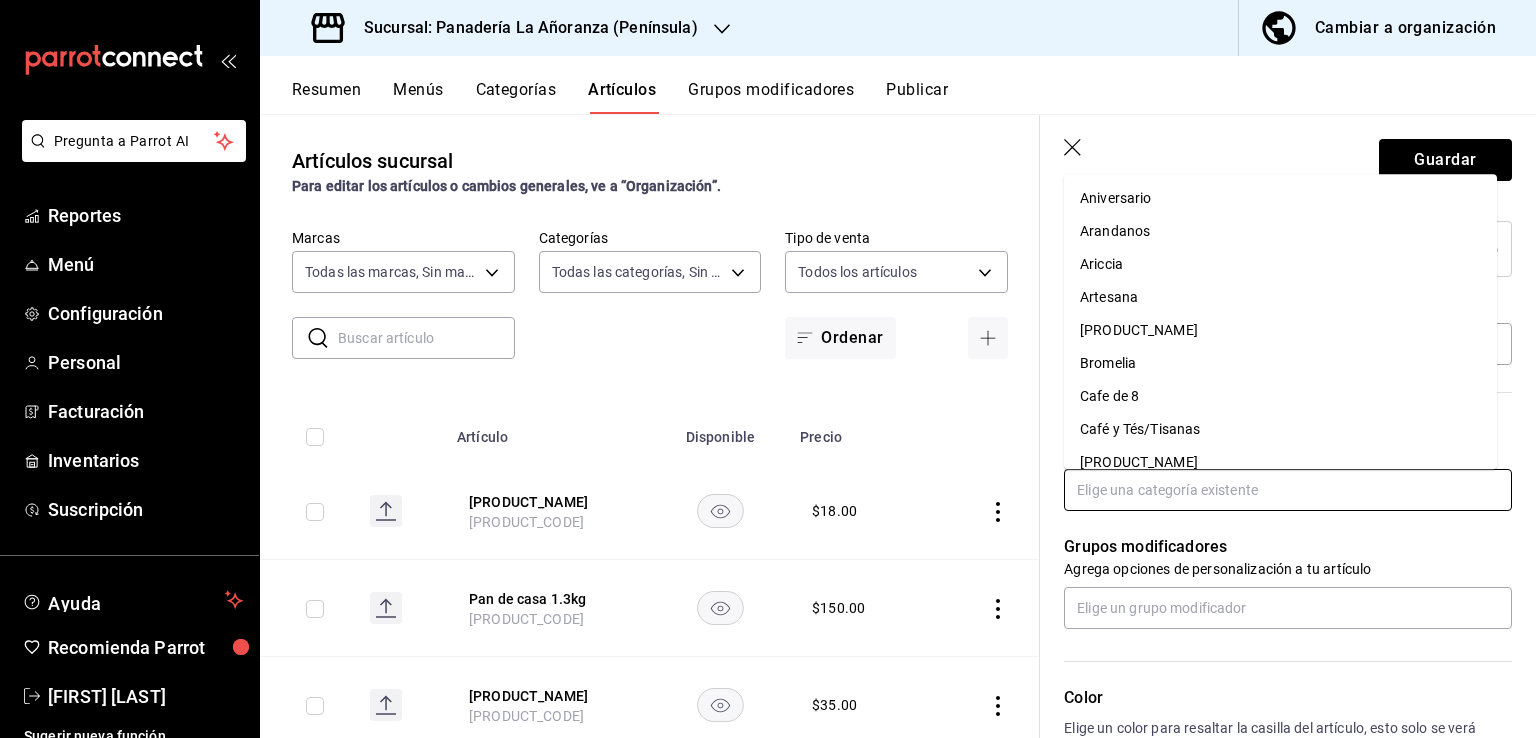 click at bounding box center [1288, 490] 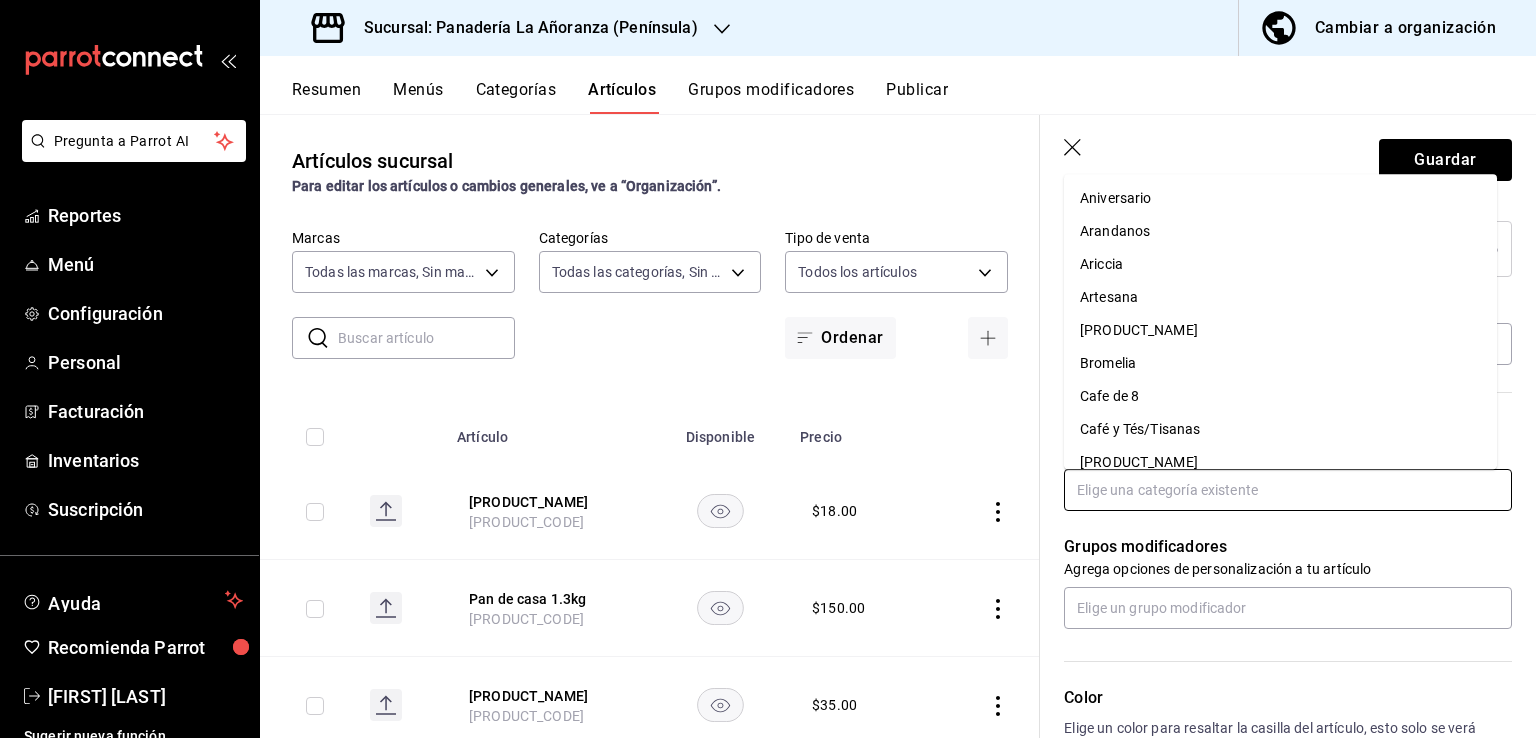 click on "[PRODUCT_NAME]" at bounding box center (1280, 330) 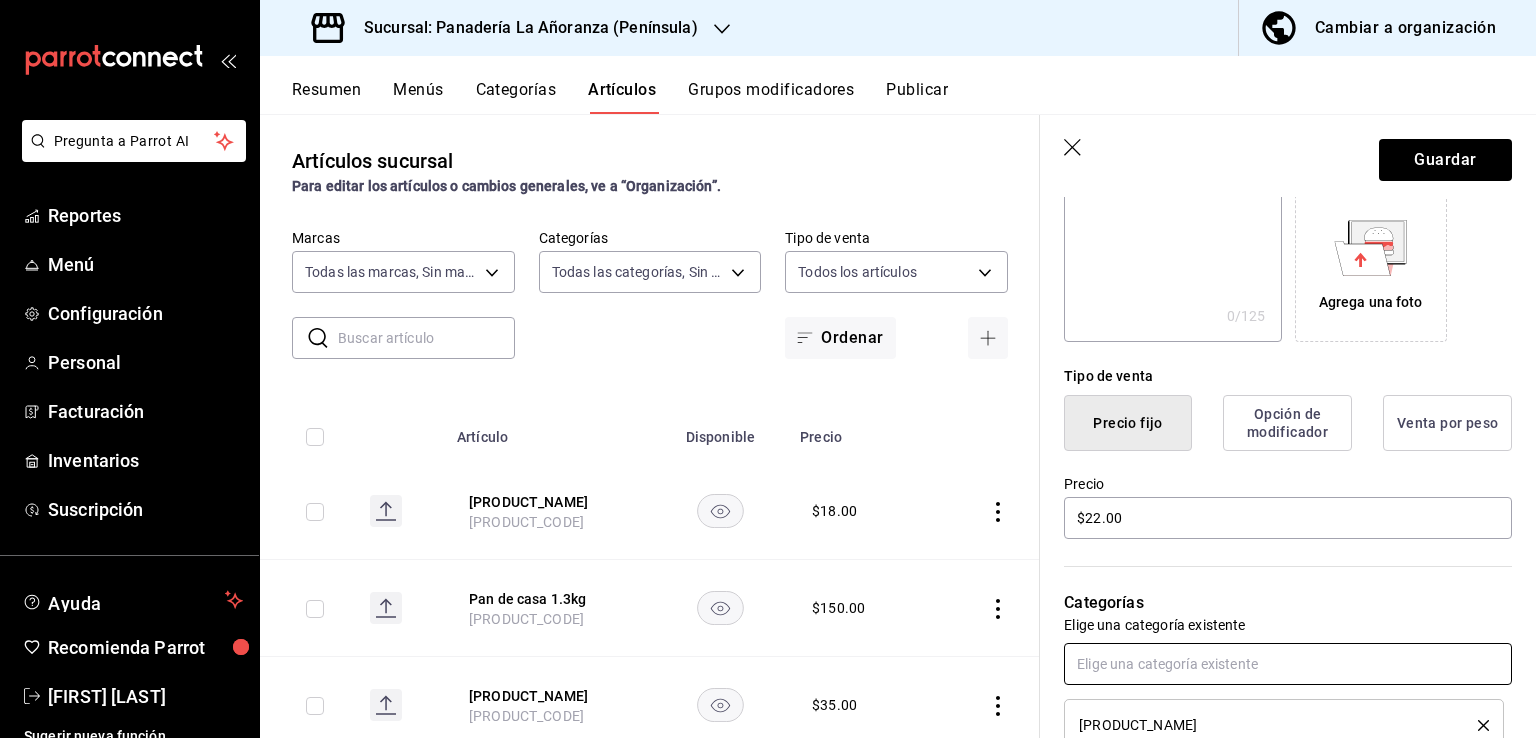 scroll, scrollTop: 0, scrollLeft: 0, axis: both 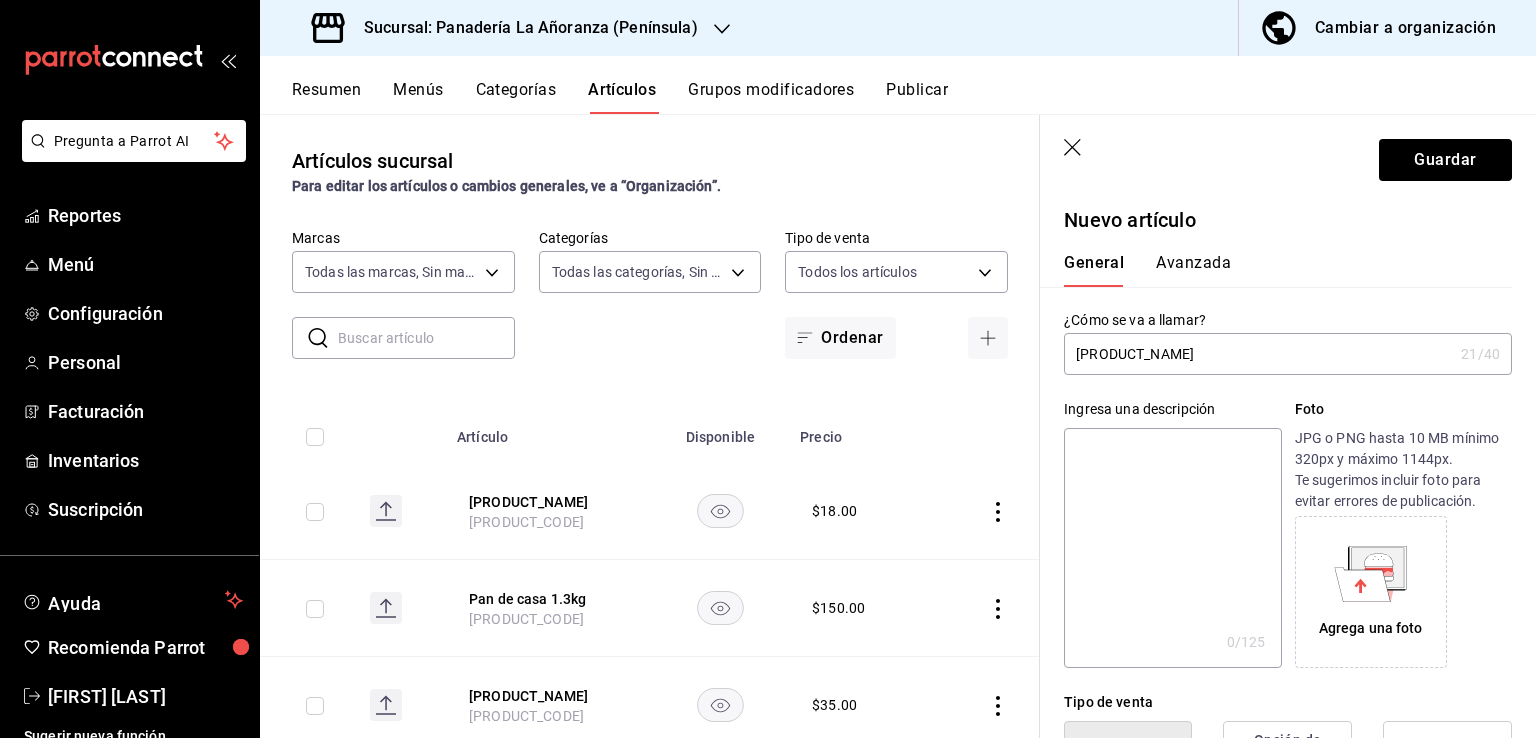 click on "Avanzada" at bounding box center [1193, 270] 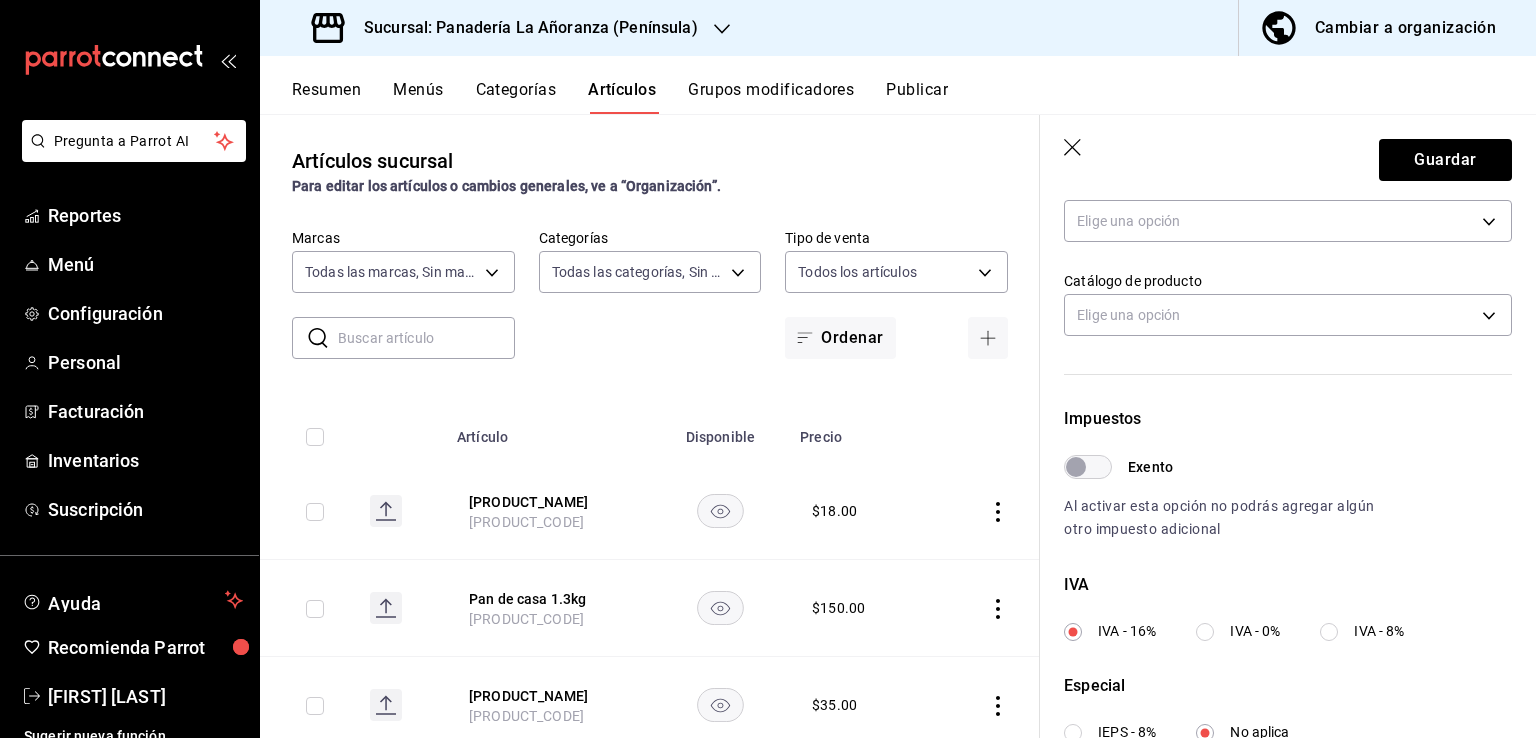 scroll, scrollTop: 600, scrollLeft: 0, axis: vertical 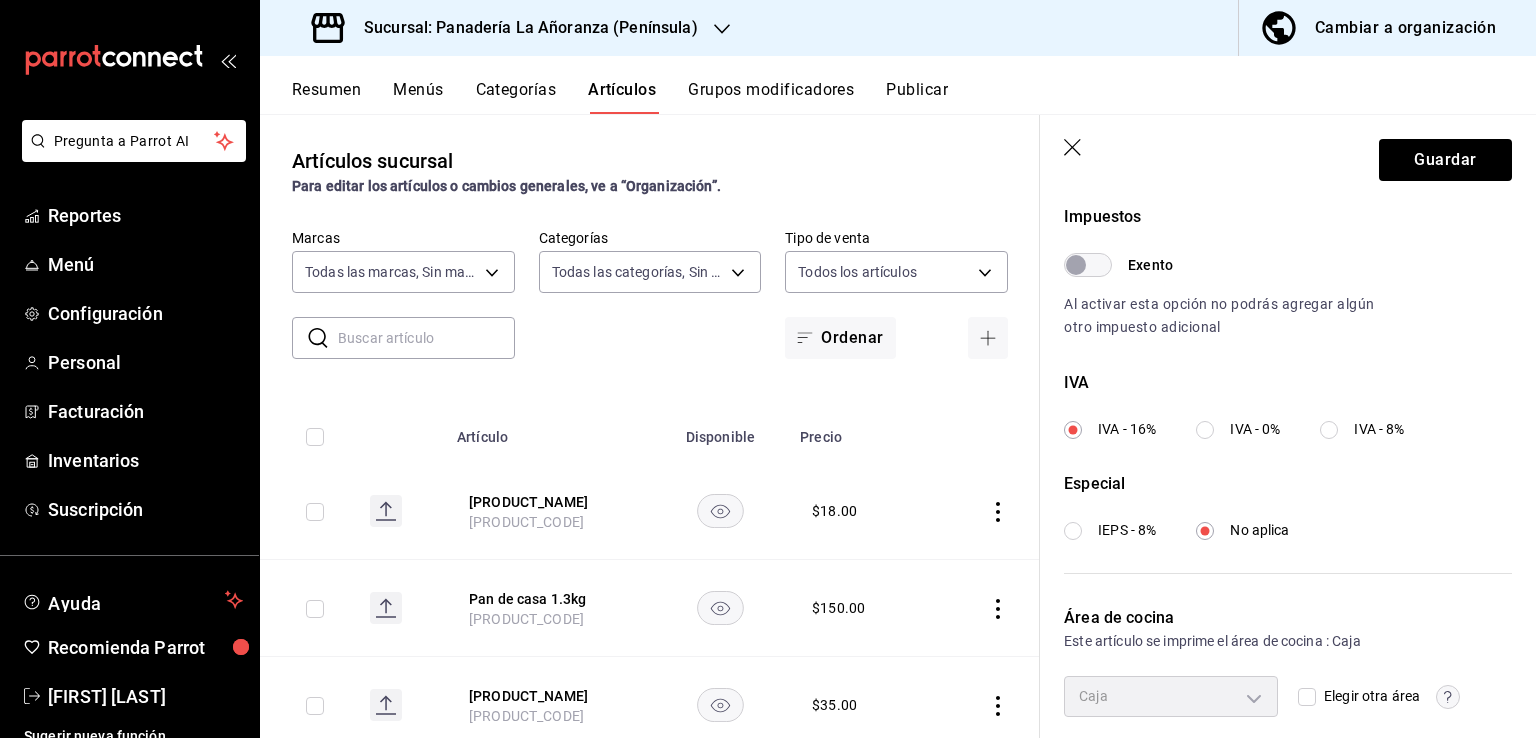 click on "IEPS - 8%" at bounding box center (1110, 530) 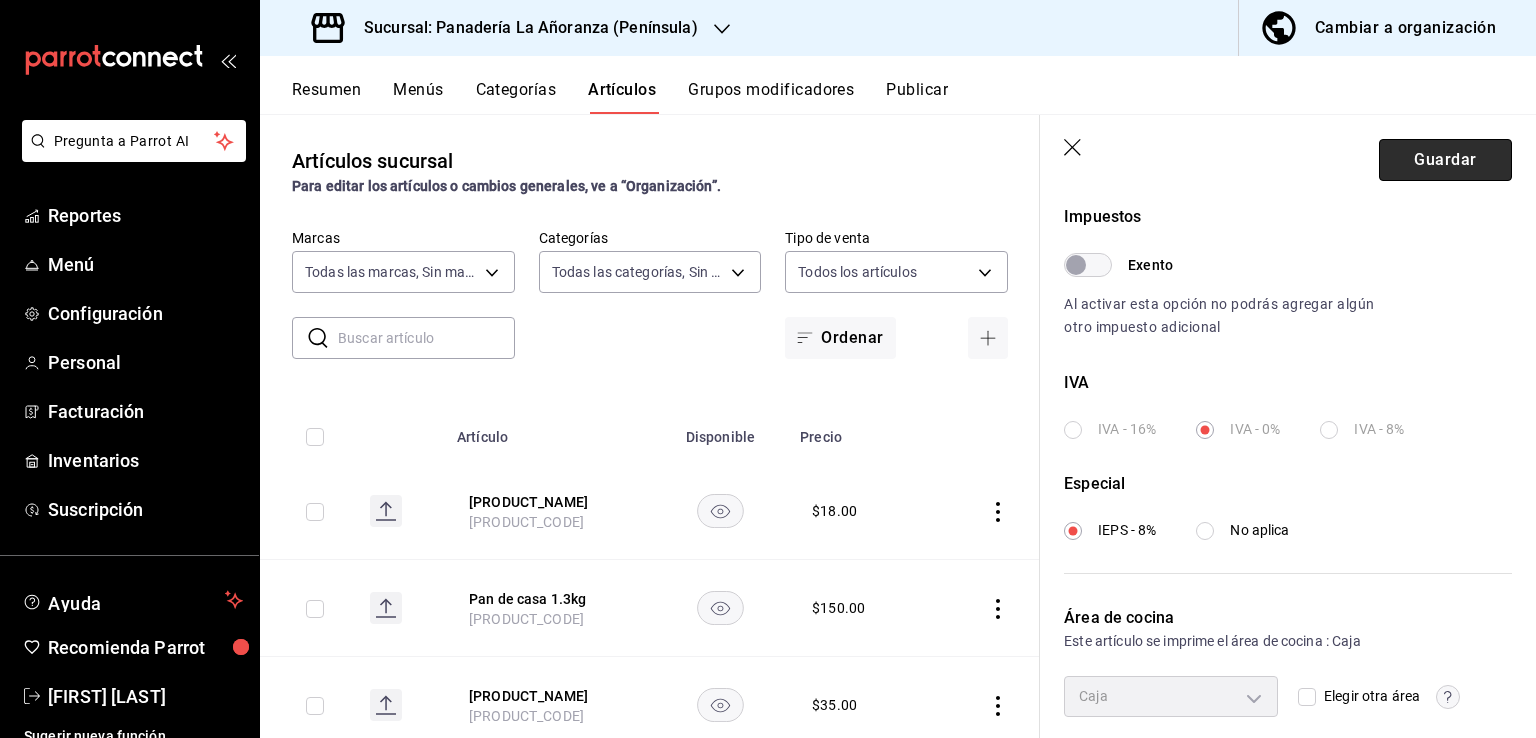 click on "Guardar" at bounding box center (1445, 160) 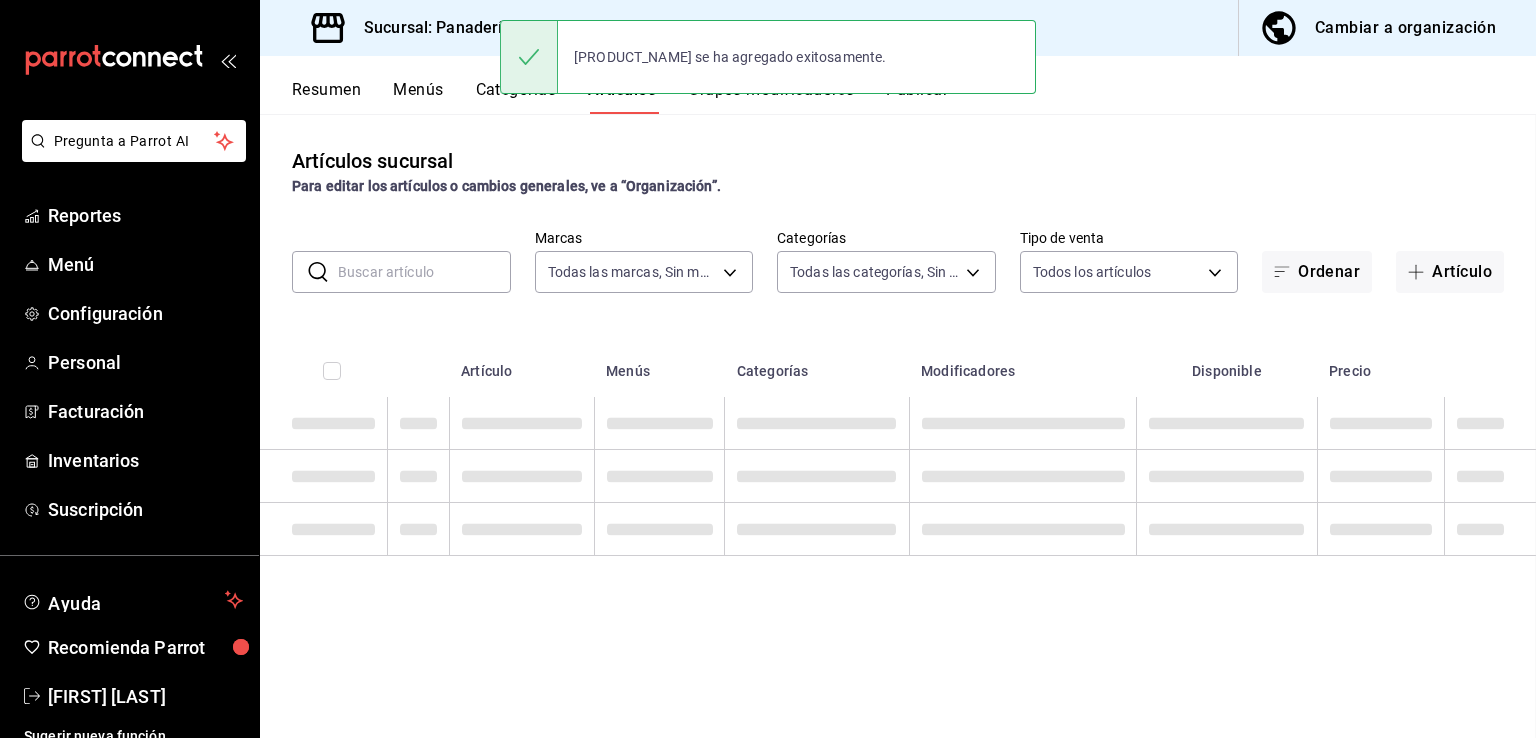 scroll, scrollTop: 0, scrollLeft: 0, axis: both 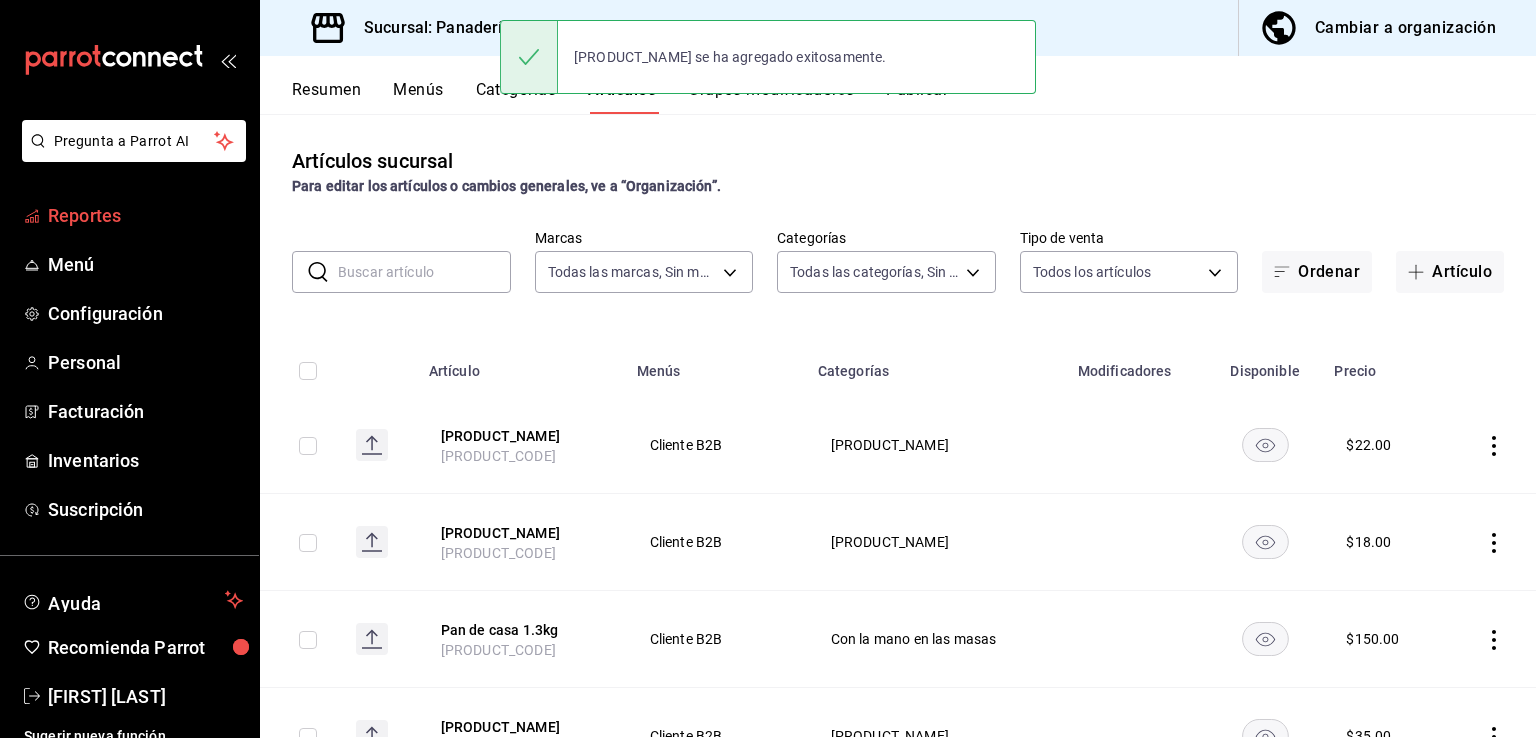 click on "Reportes" at bounding box center [145, 215] 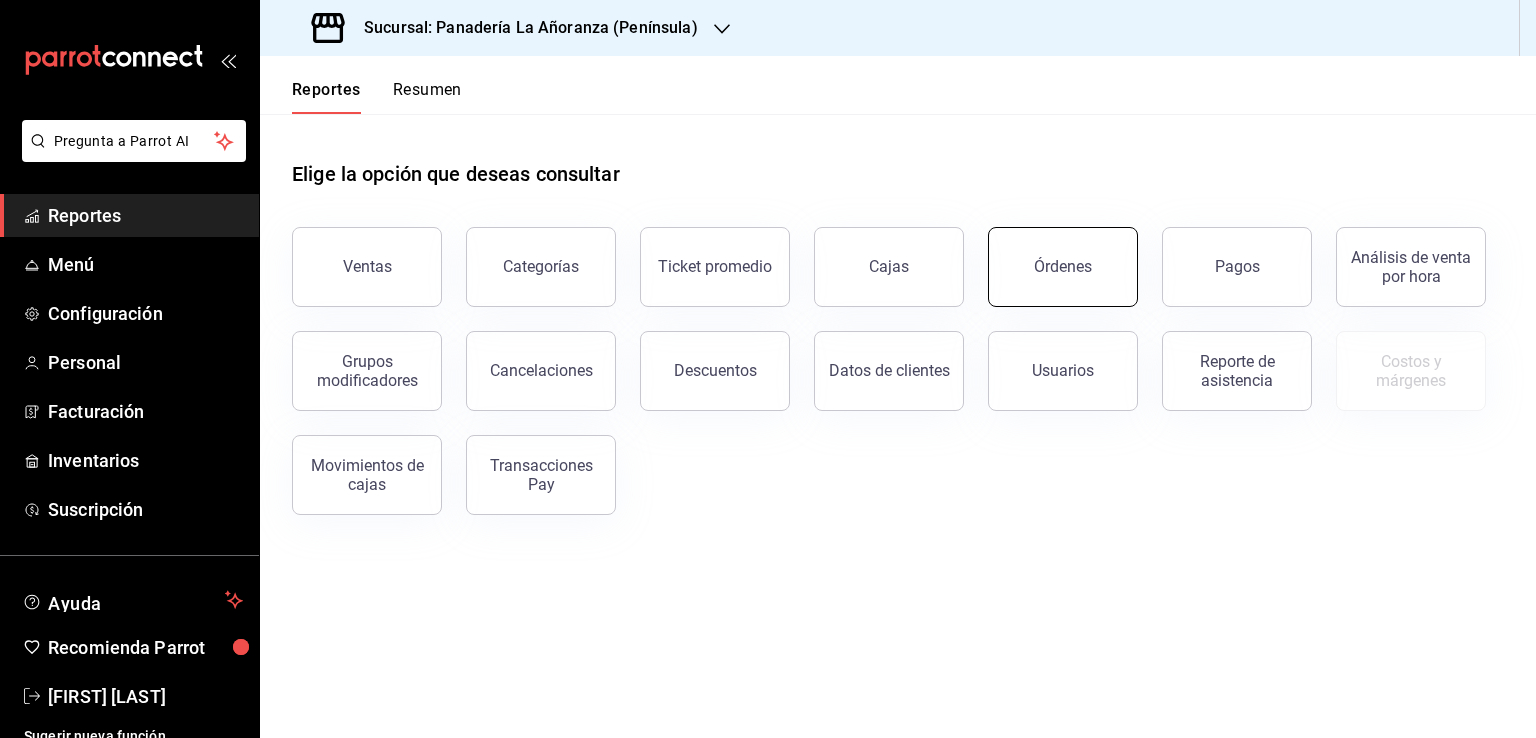 click on "Órdenes" at bounding box center (1063, 267) 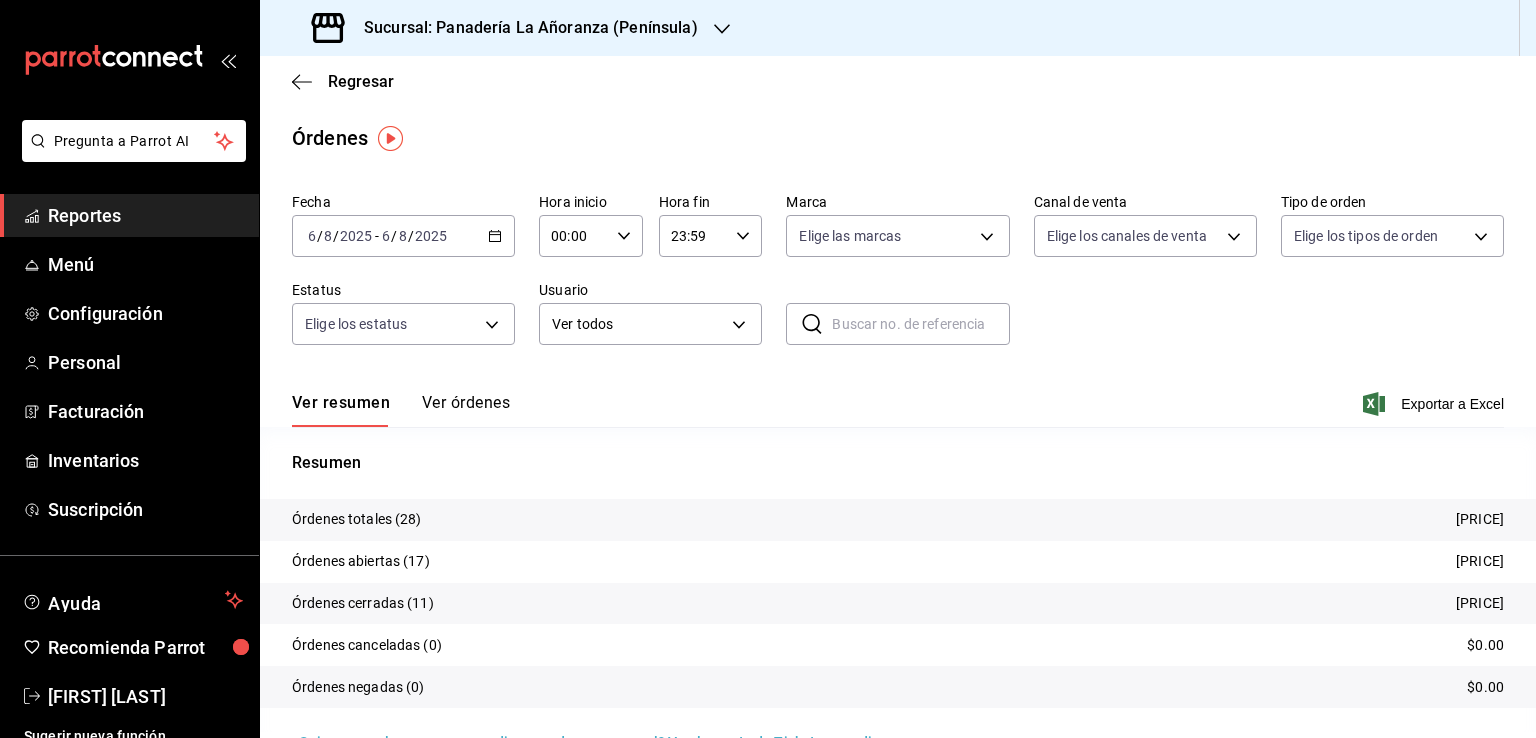 click on "Sucursal: Panadería La Añoranza (Península)" at bounding box center (507, 28) 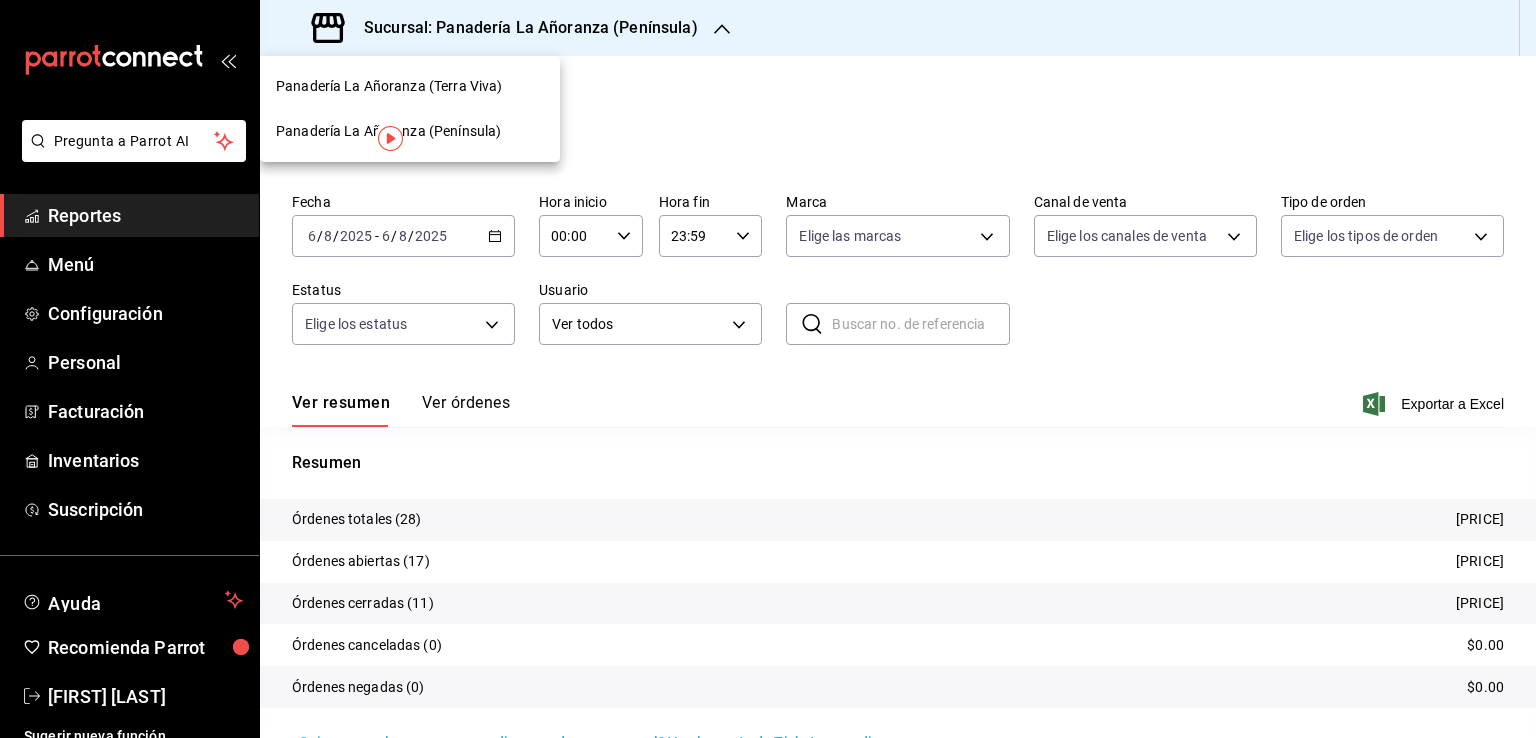 click on "Panadería La Añoranza (Terra Viva)" at bounding box center [389, 86] 